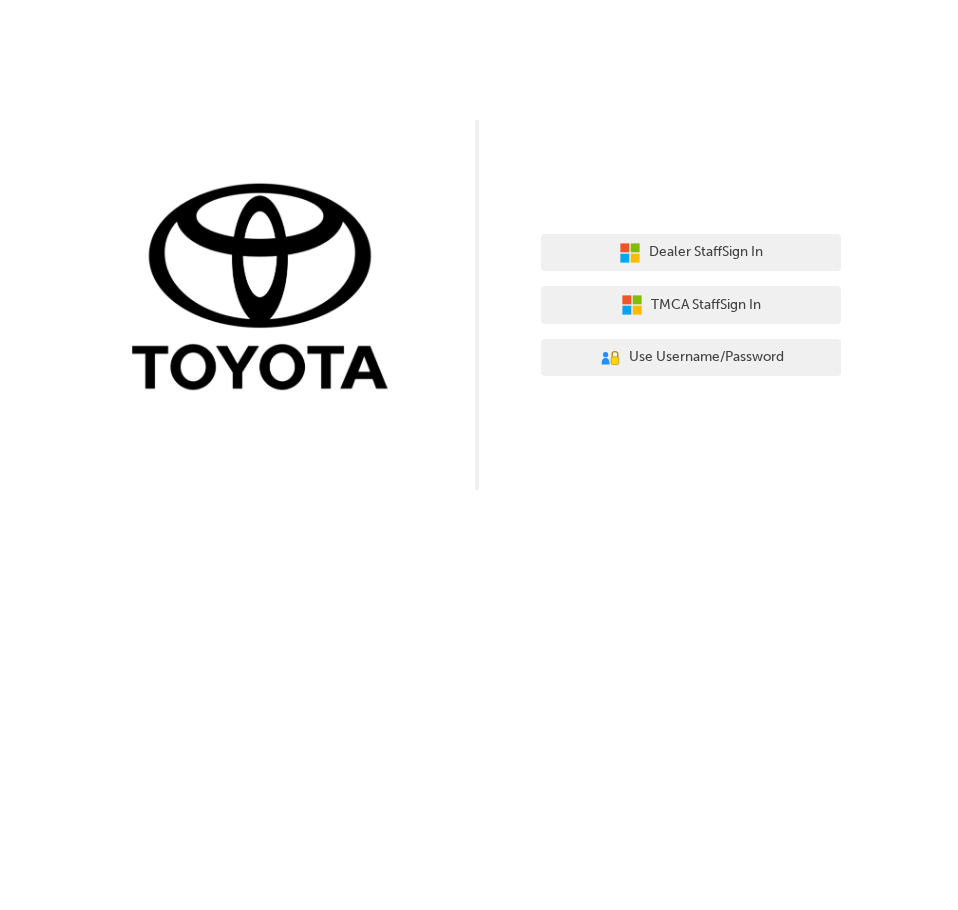 scroll, scrollTop: 0, scrollLeft: 0, axis: both 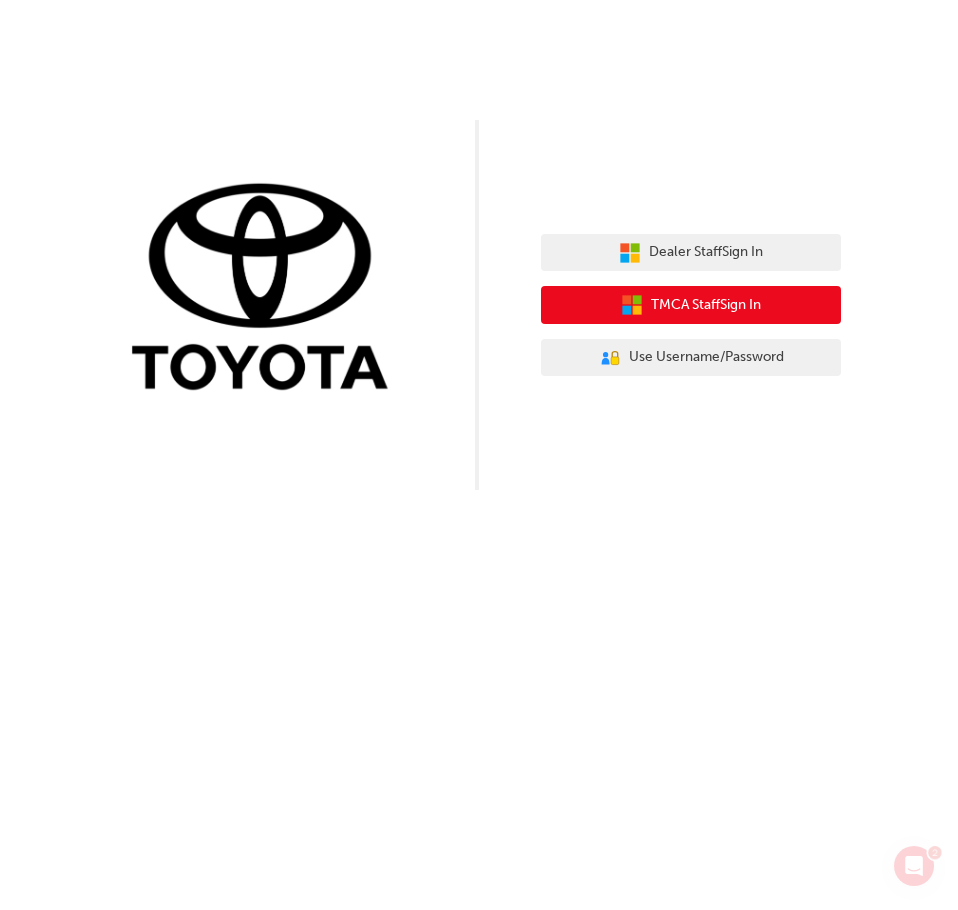 click 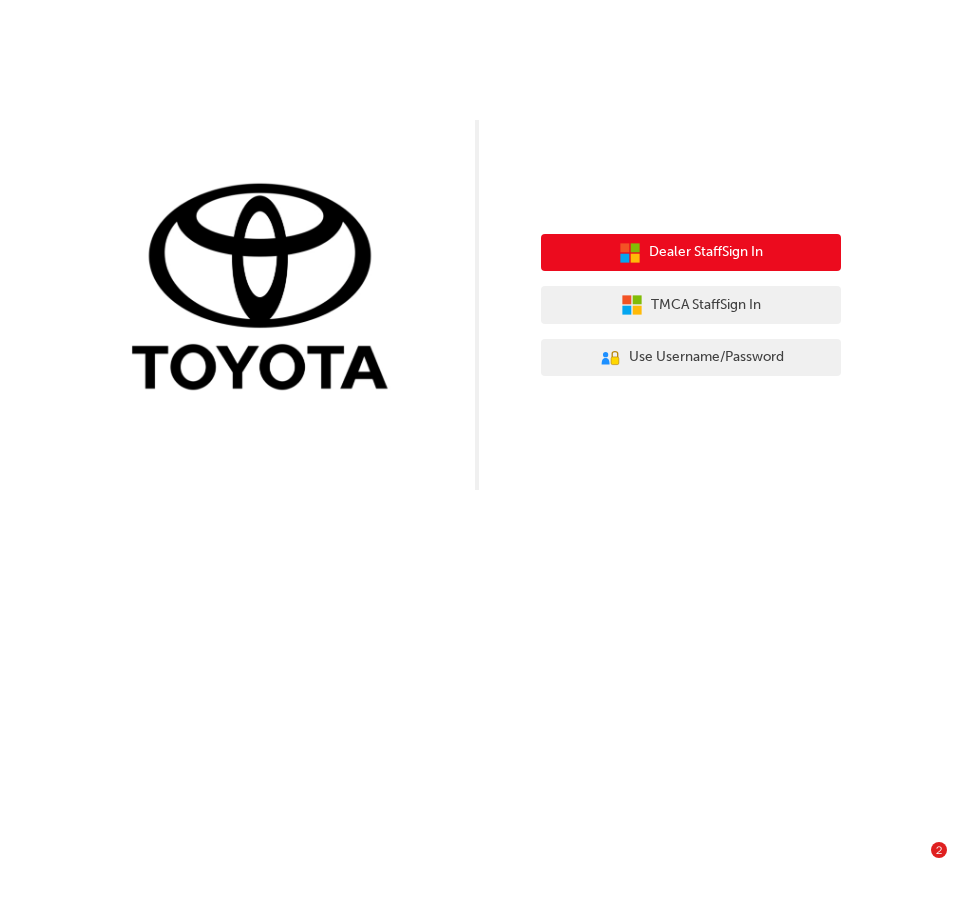 scroll, scrollTop: 0, scrollLeft: 0, axis: both 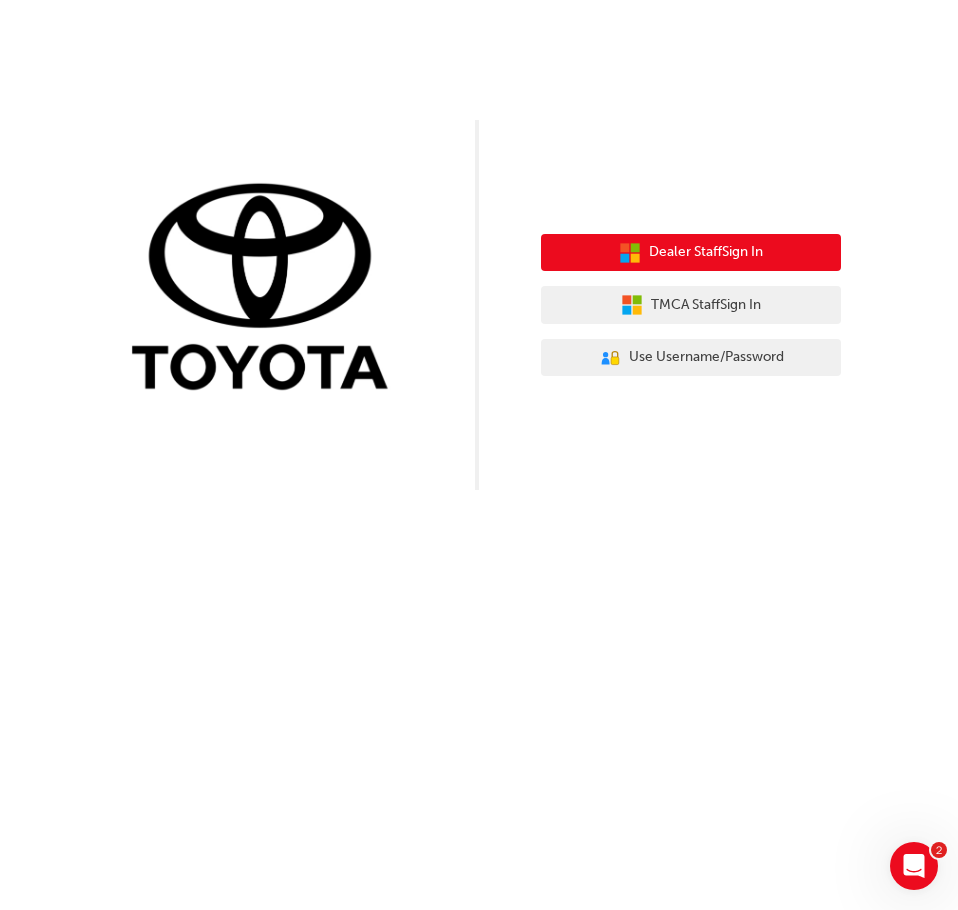 click on "Dealer Staff  Sign In" at bounding box center [691, 253] 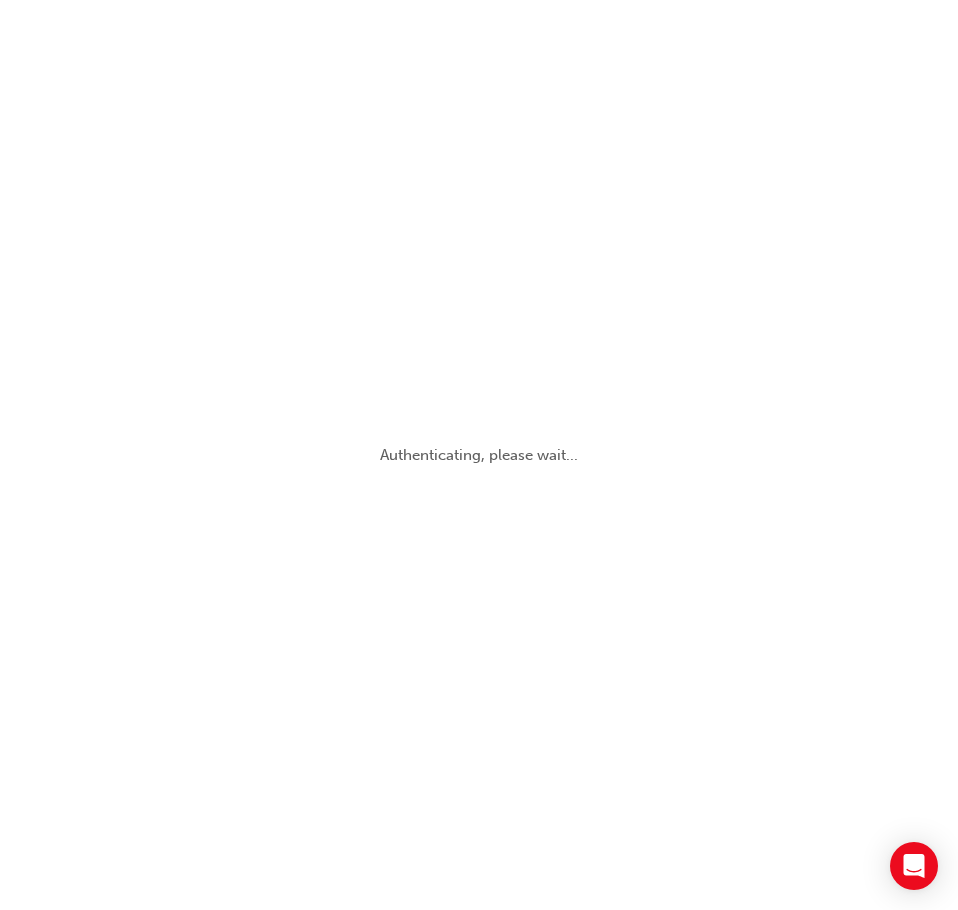 scroll, scrollTop: 0, scrollLeft: 0, axis: both 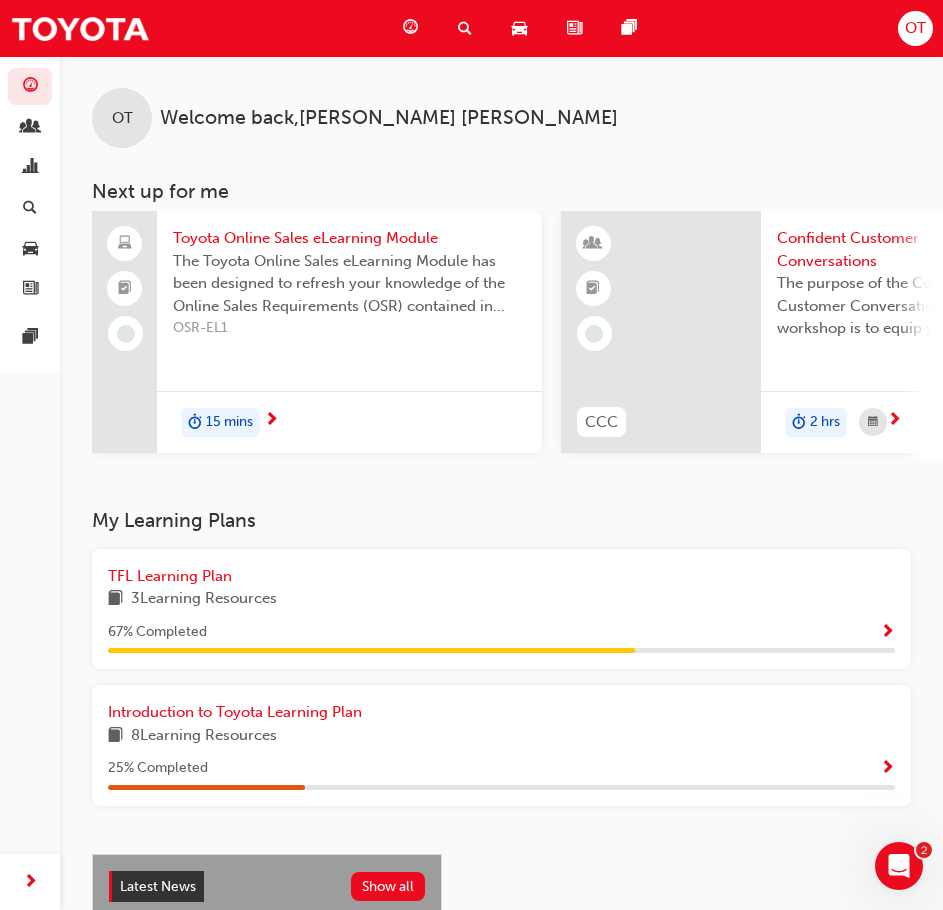 click 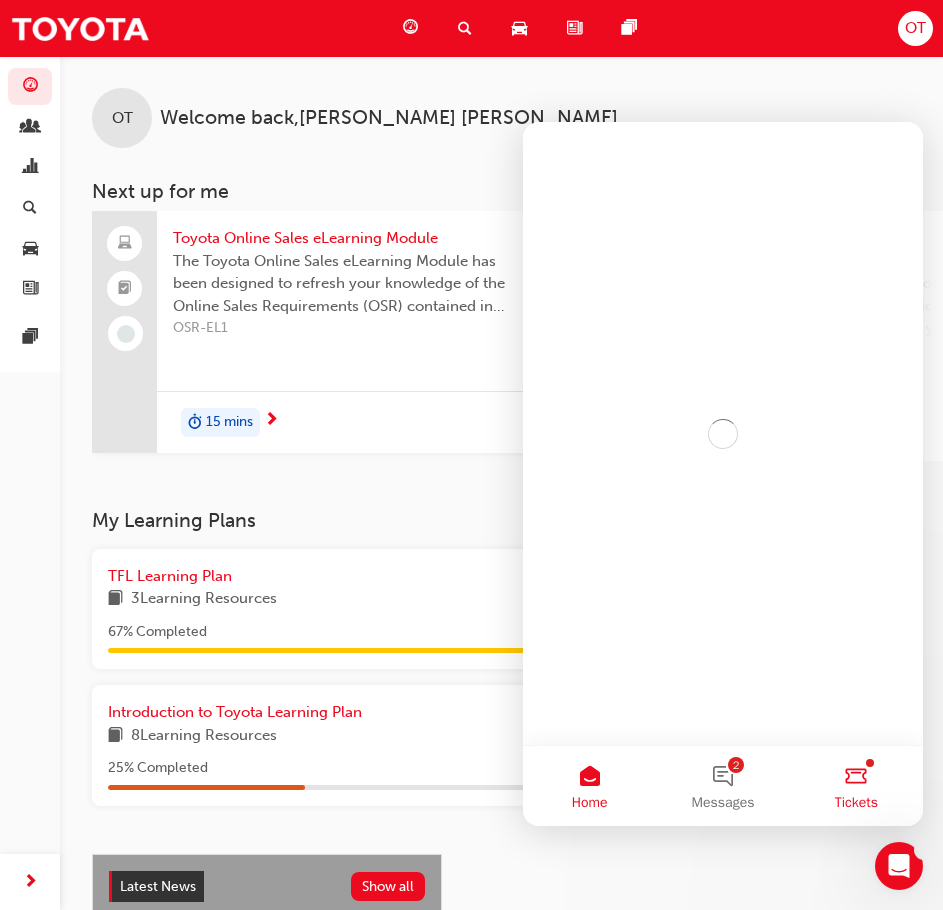 scroll, scrollTop: 0, scrollLeft: 0, axis: both 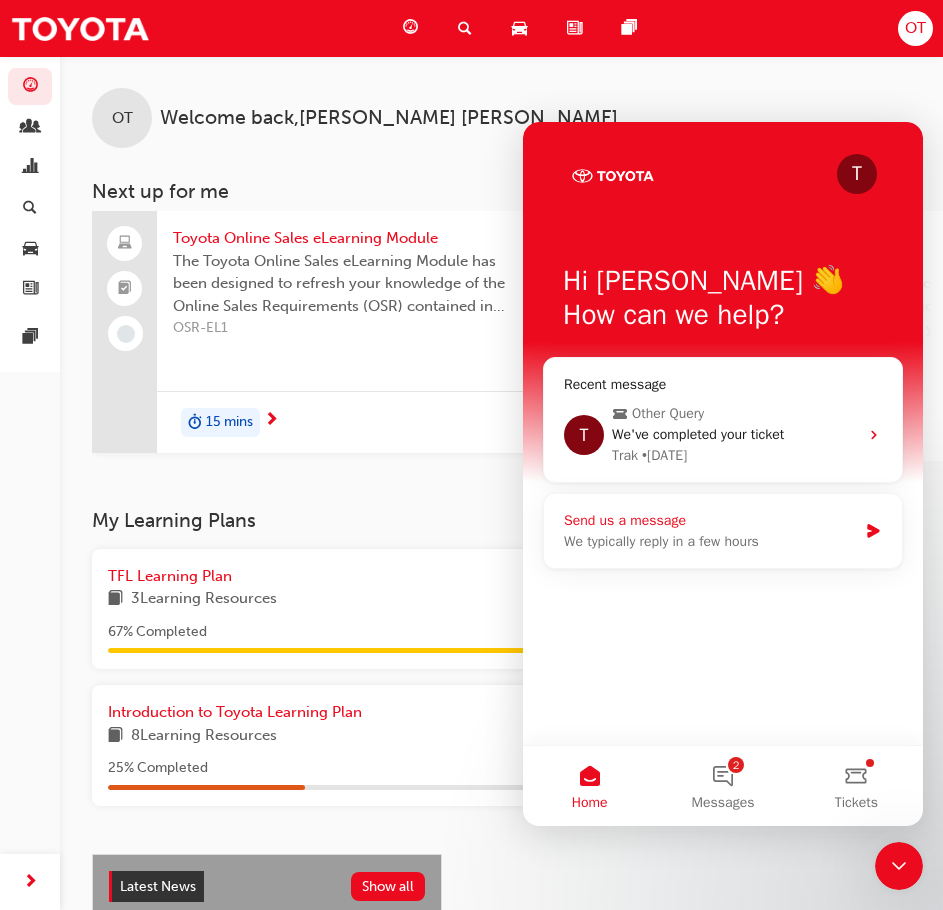 click on "We typically reply in a few hours" at bounding box center (710, 541) 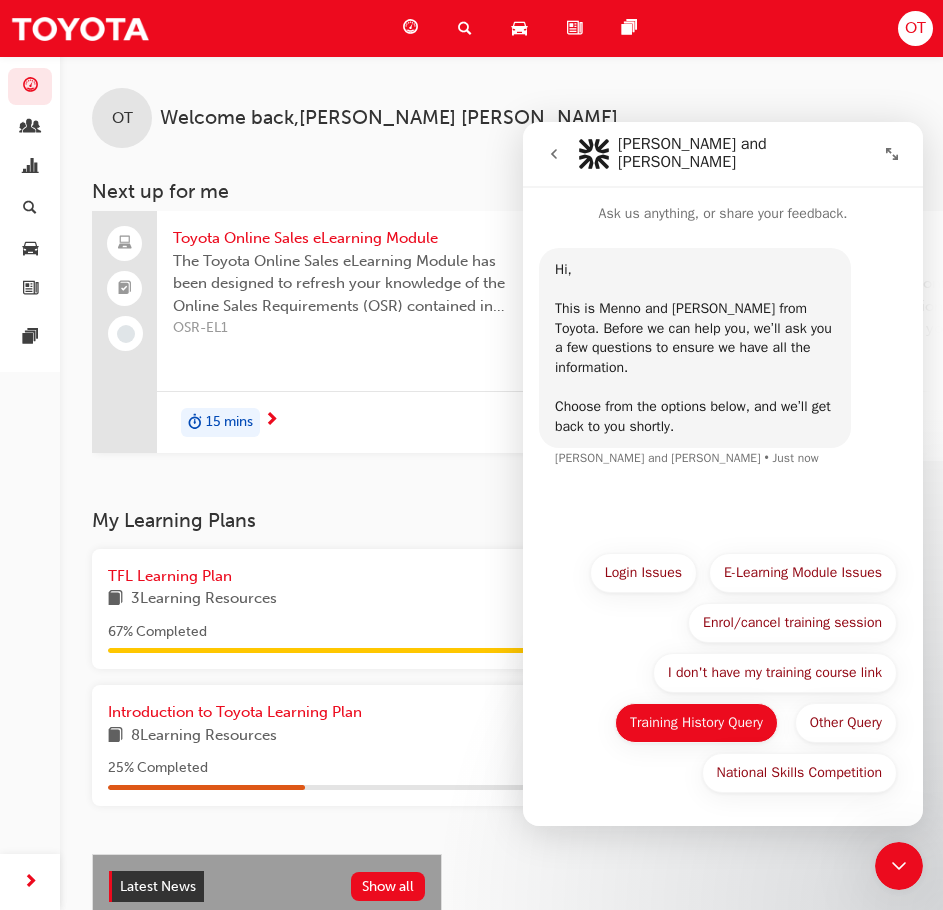 click on "Training History Query" at bounding box center (696, 723) 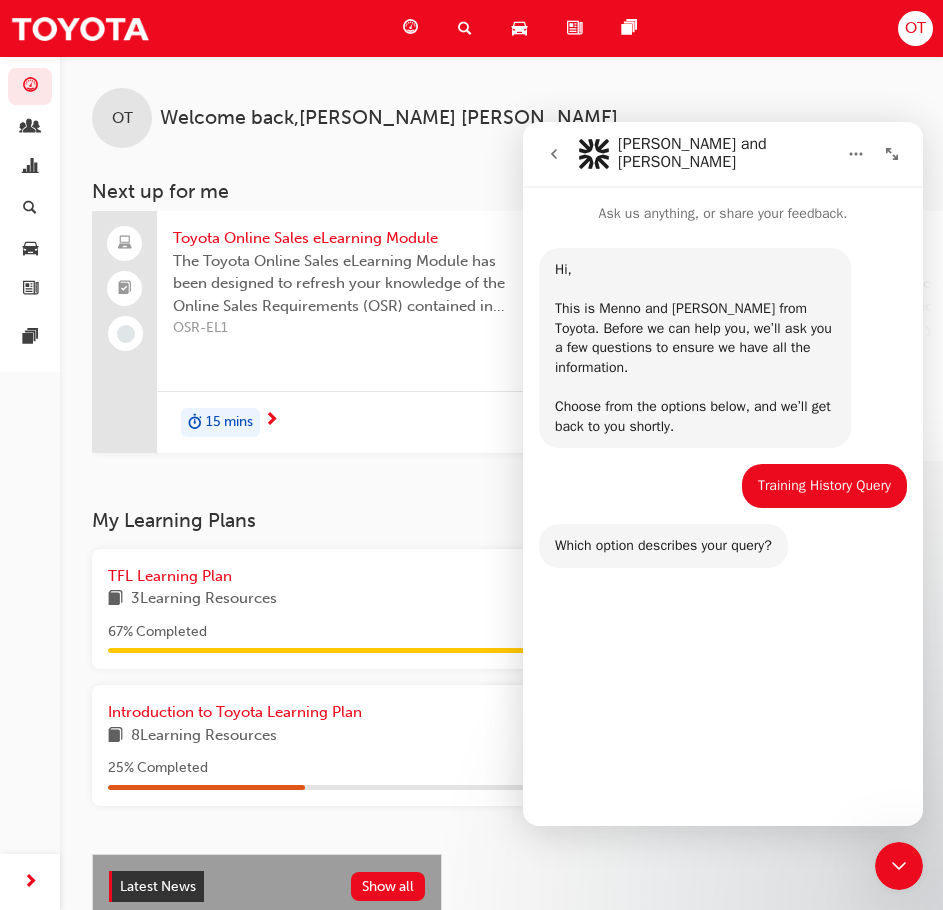 click on "Start over" at bounding box center (852, 773) 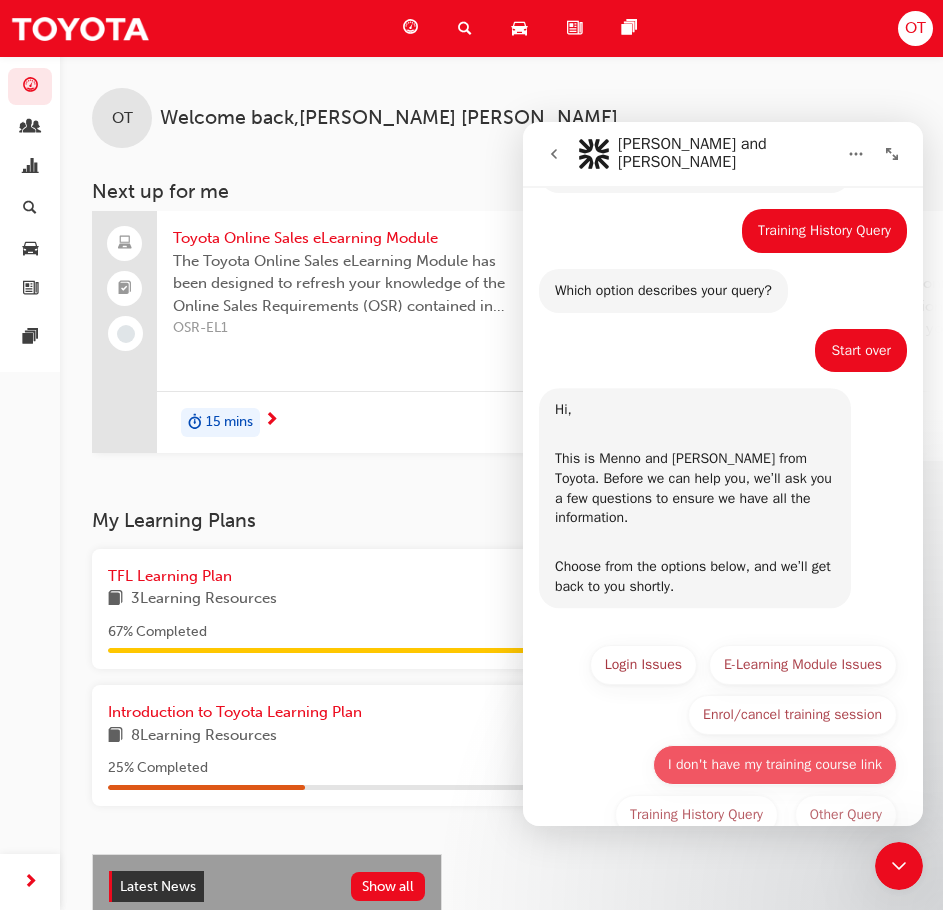 scroll, scrollTop: 347, scrollLeft: 0, axis: vertical 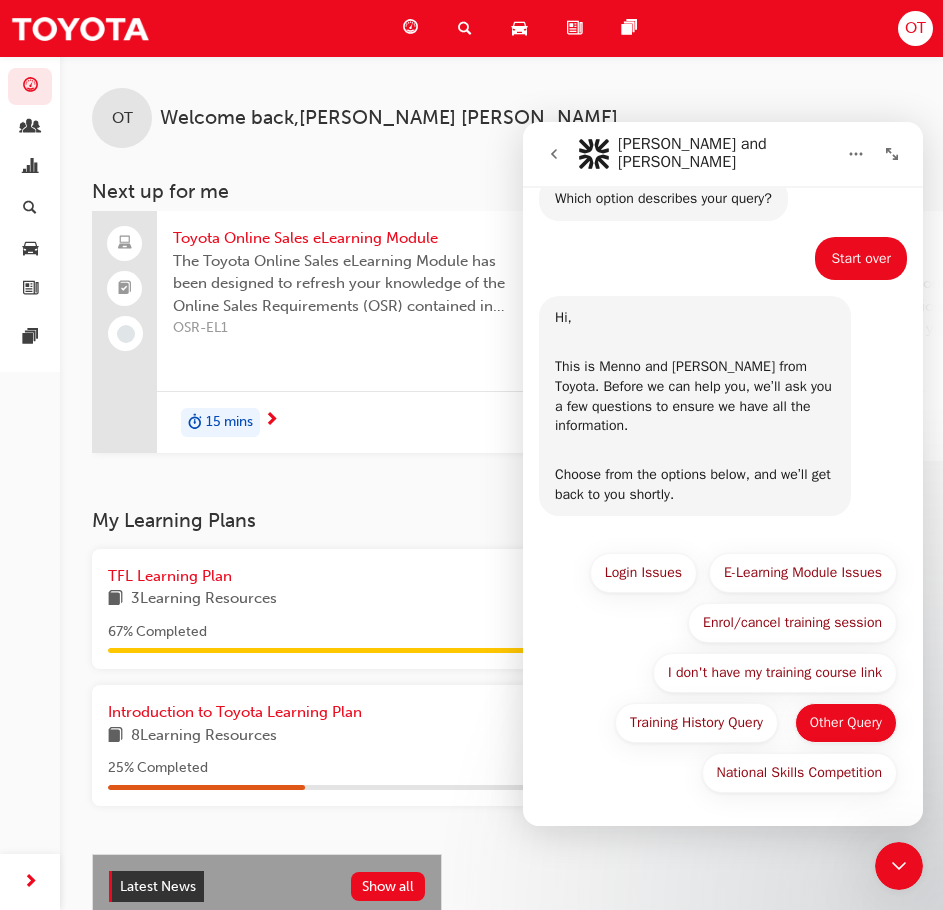 click on "Other Query" at bounding box center (846, 723) 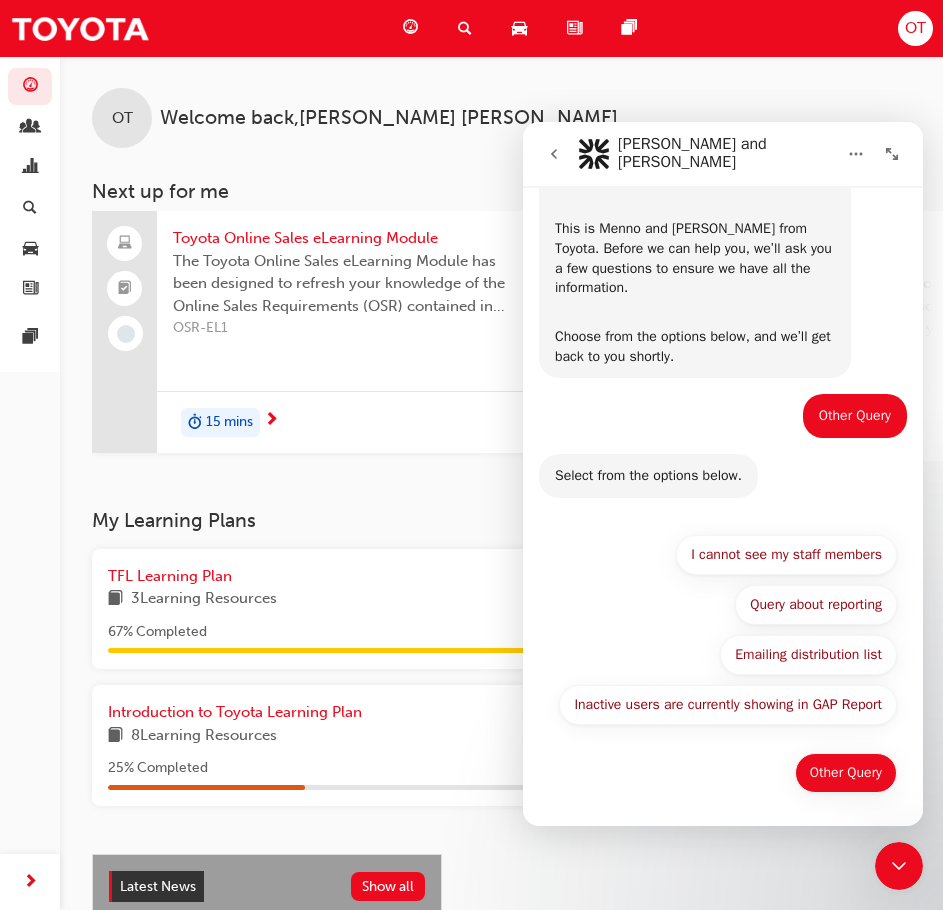 click on "Other Query" at bounding box center [846, 773] 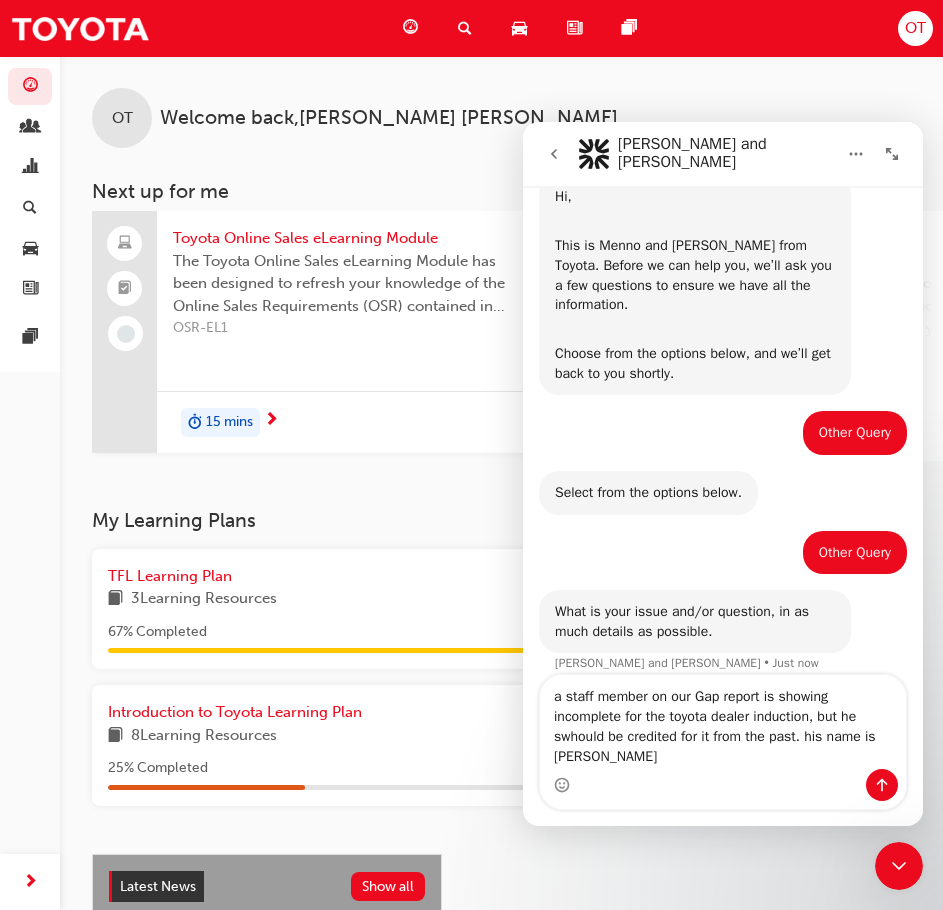 scroll, scrollTop: 488, scrollLeft: 0, axis: vertical 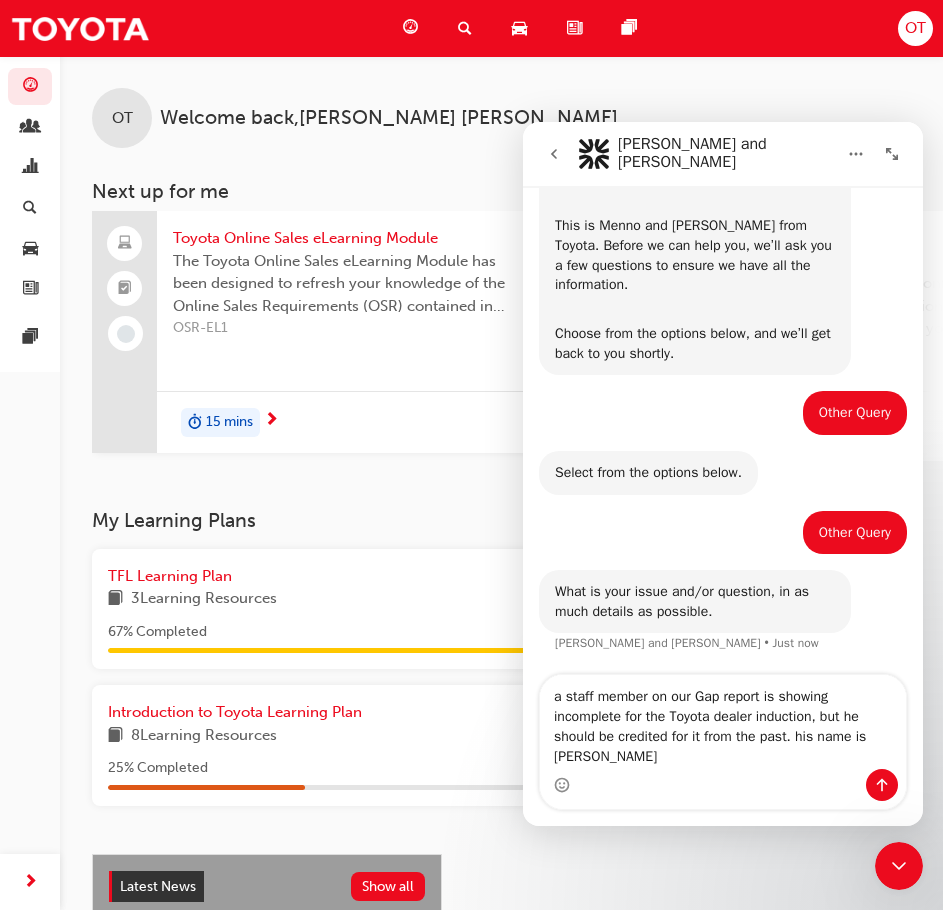 type on "a staff member on our Gap report is showing incomplete for the Toyota dealer induction, but he should be credited for it from the past. his name is [PERSON_NAME]" 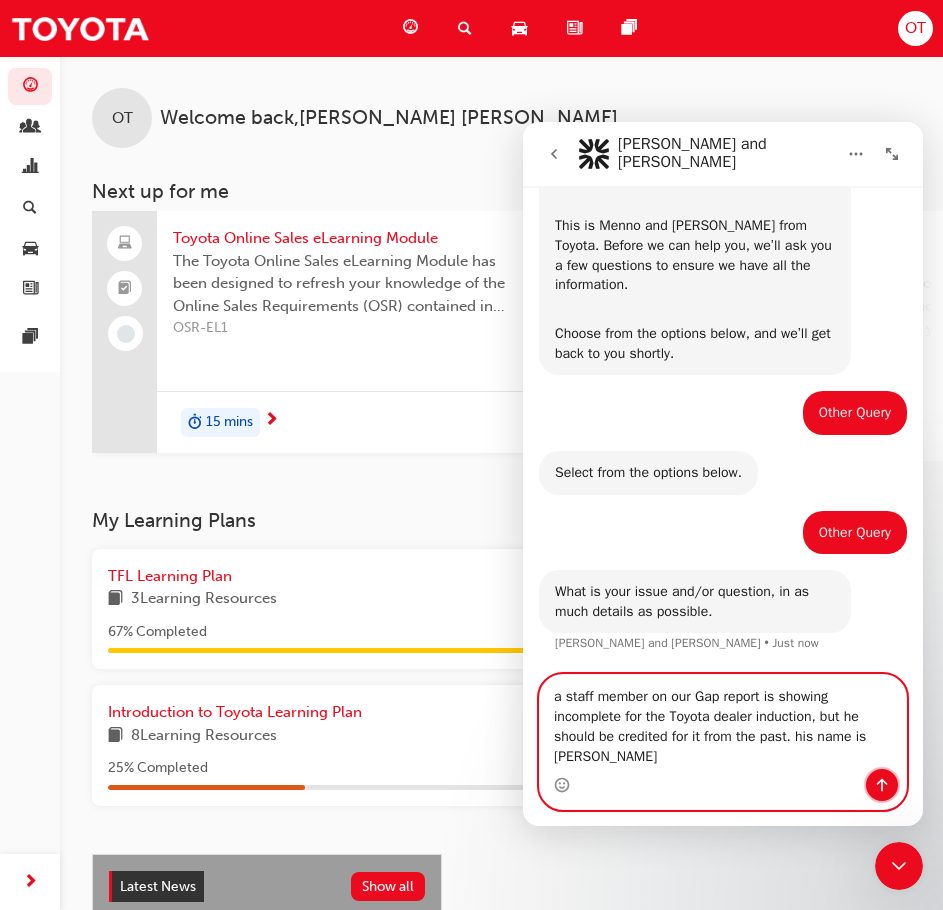 click 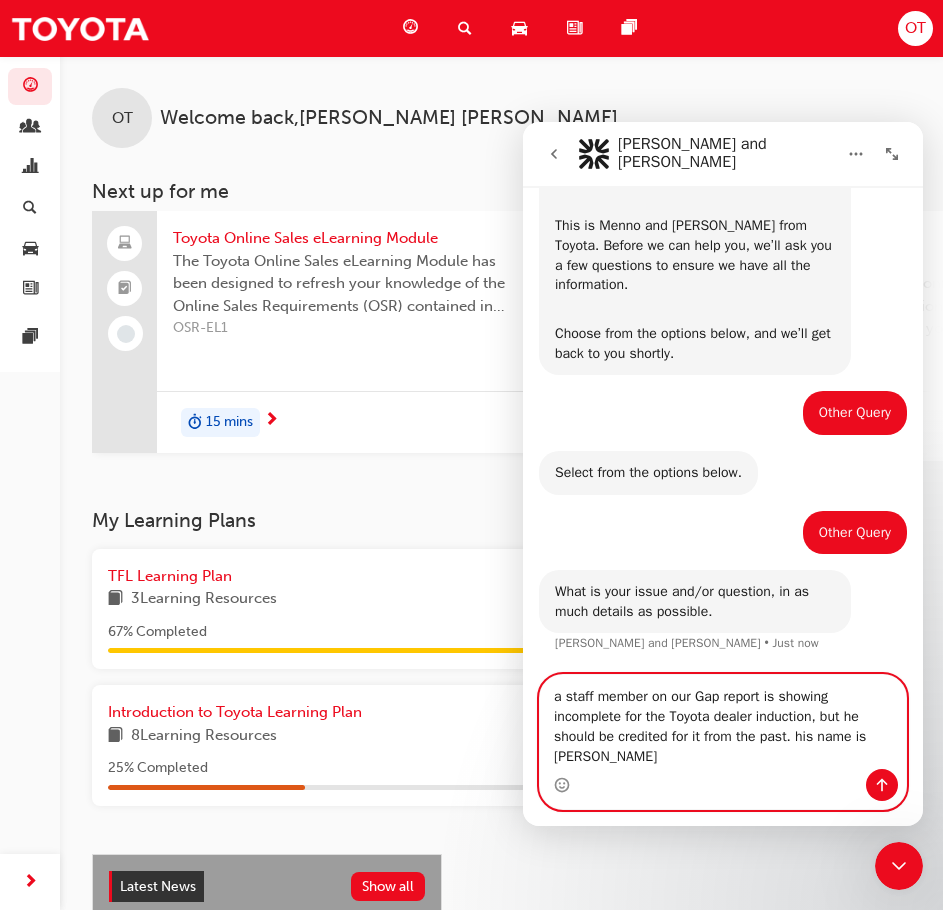 type 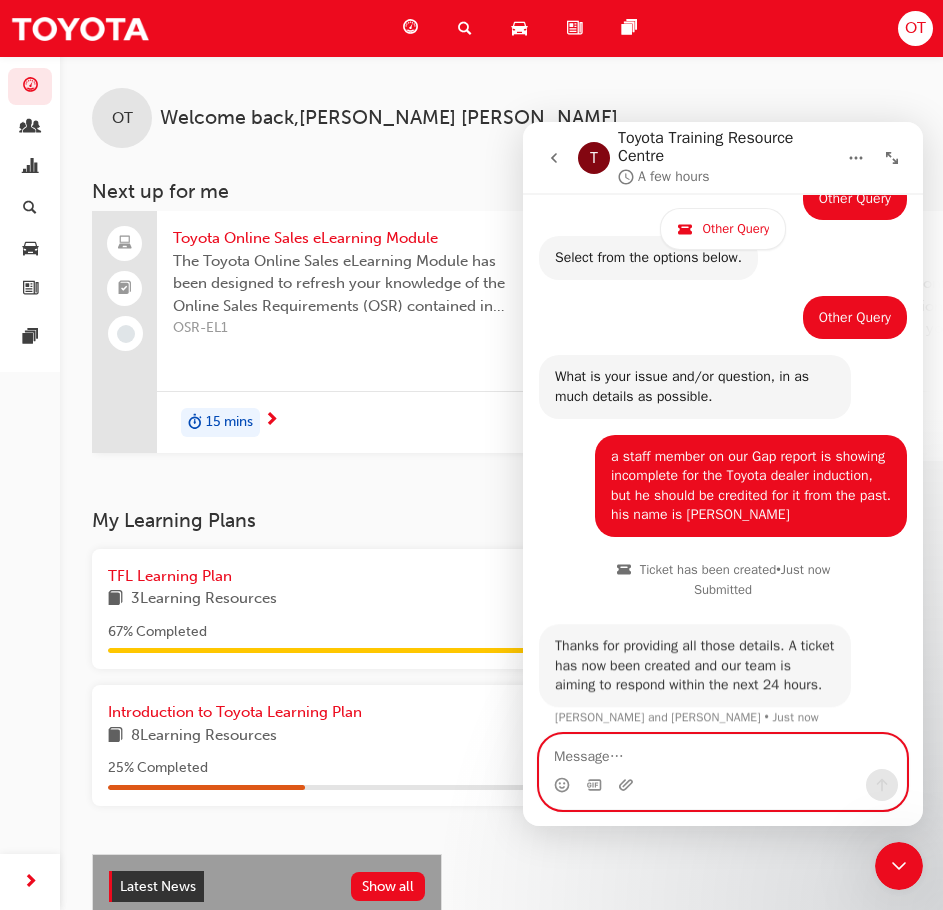 scroll, scrollTop: 834, scrollLeft: 0, axis: vertical 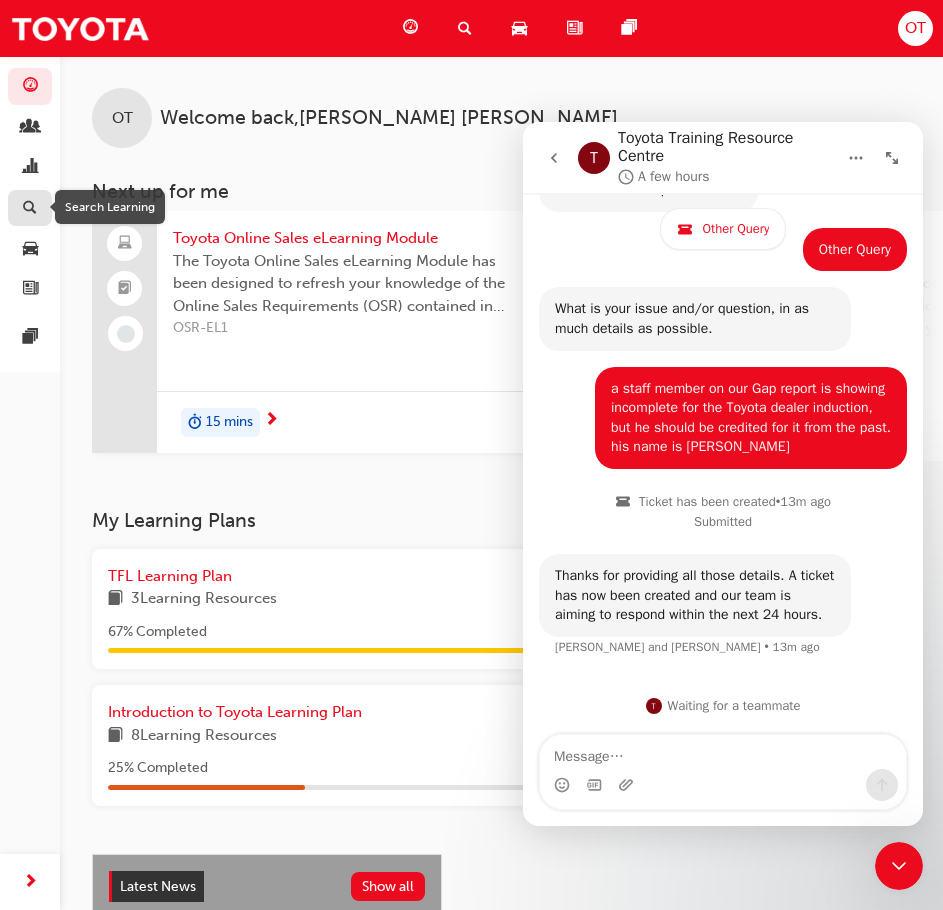 click at bounding box center [30, 209] 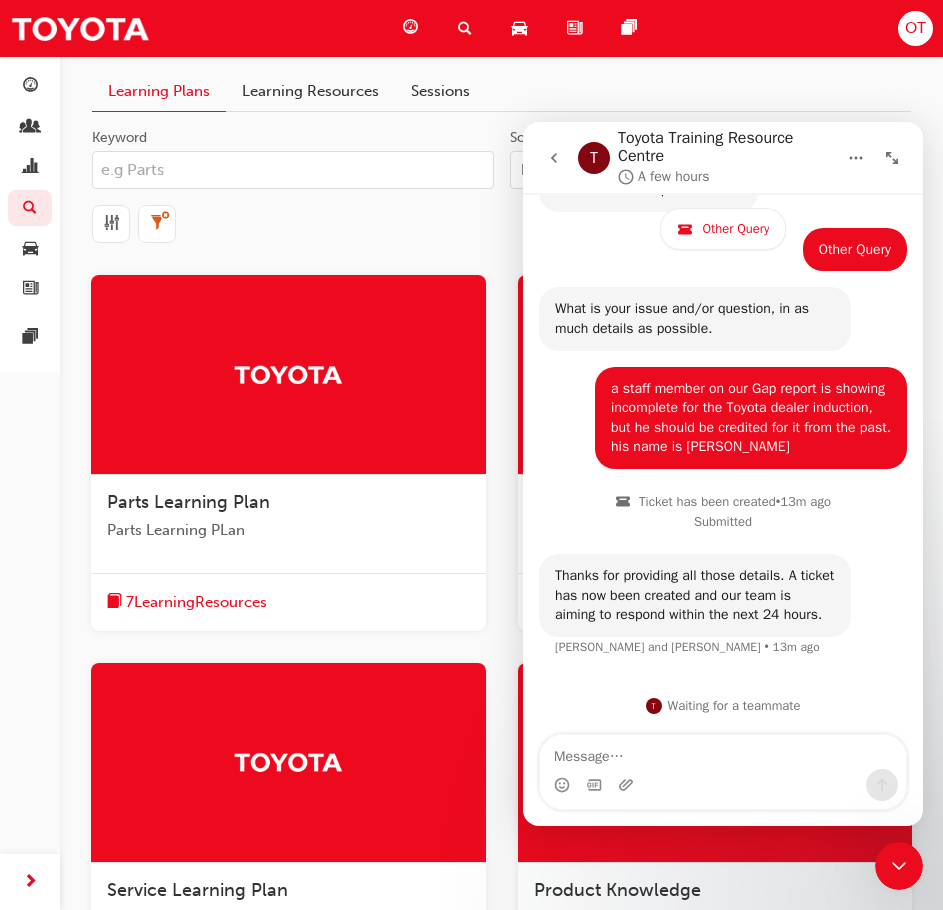 click on "Keyword" at bounding box center [293, 170] 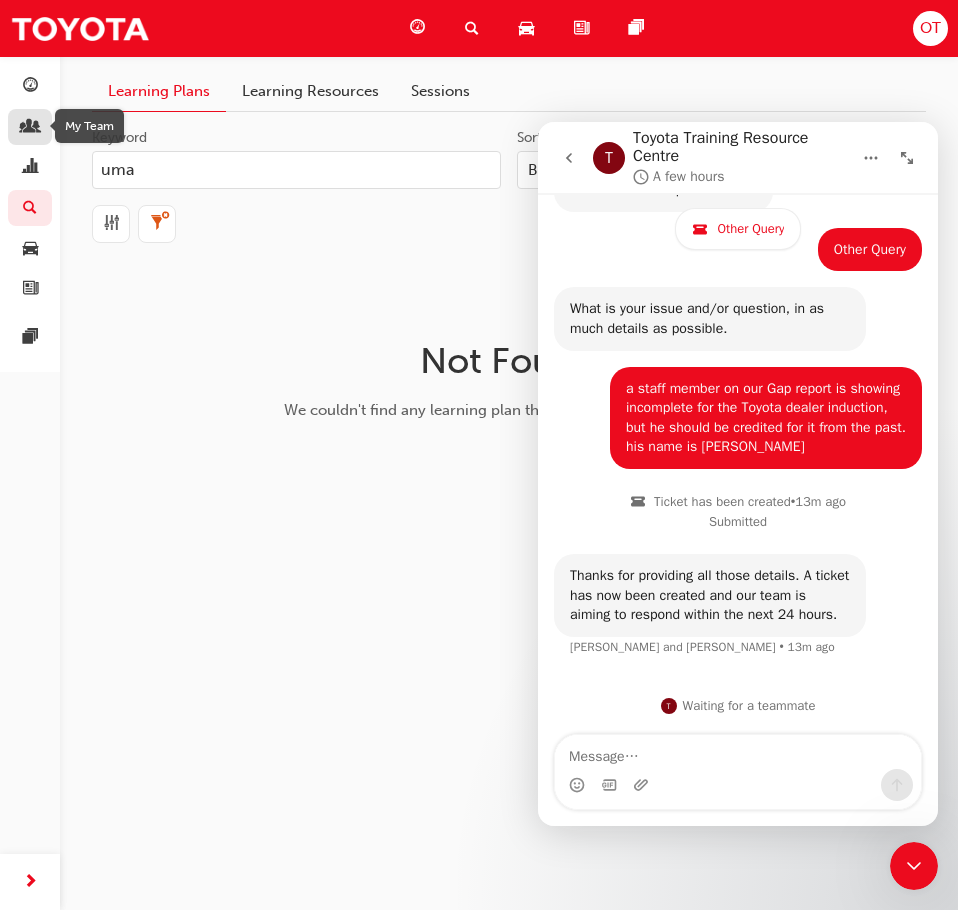 type on "uma" 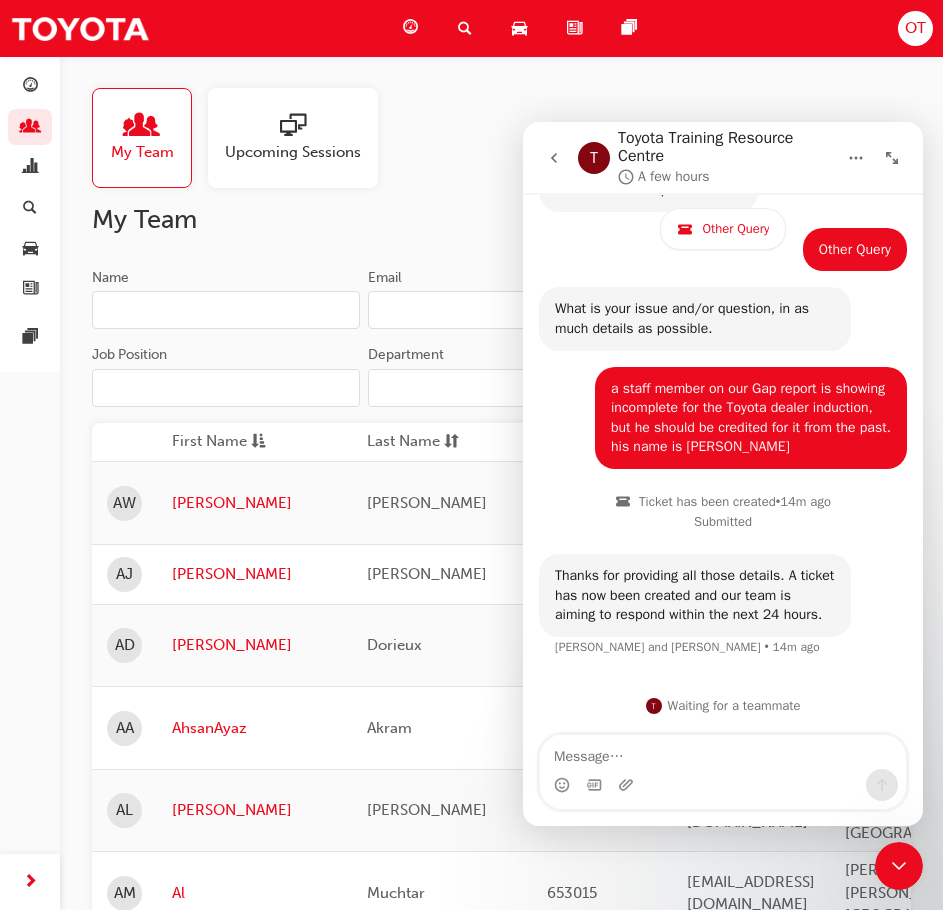 click on "My Team Name Email Organisation Job Position Department Status Active First Name Last Name Username Email Organisation Job Position Department Status AW [PERSON_NAME] 654530 [PERSON_NAME][EMAIL_ADDRESS][DOMAIN_NAME] Galleria Toyota - [PERSON_NAME] Parts Interpreter Parts Active AJ [PERSON_NAME] 411761 [EMAIL_ADDRESS][DOMAIN_NAME] Galleria Toyota - [PERSON_NAME] Aftermarket Sales Consultant NewVehicles Active AD [PERSON_NAME] 590968 [PERSON_NAME][EMAIL_ADDRESS][DOMAIN_NAME] Galleria Toyota - [PERSON_NAME] Valuer UsedVehicles Active AA AhsanAyaz Akram 655808 [EMAIL_ADDRESS][DOMAIN_NAME] [PERSON_NAME] Toyota - [PERSON_NAME][GEOGRAPHIC_DATA] Pre Delivery Technician PreDelivery Active AL [PERSON_NAME] 657930 [EMAIL_ADDRESS][DOMAIN_NAME] [PERSON_NAME] Toyota - [PERSON_NAME][GEOGRAPHIC_DATA] Sales Consultant NewVehicles Active AM Al Muchtar 653015 [EMAIL_ADDRESS][DOMAIN_NAME] [PERSON_NAME] Toyota - [PERSON_NAME] PARK Fleet Sales Consultant Fleet Active AP [PERSON_NAME] 646787 [EMAIL_ADDRESS][DOMAIN_NAME] [PERSON_NAME] Toyota - [PERSON_NAME][GEOGRAPHIC_DATA] Valuer UsedVehicles Active AS [PERSON_NAME] 652738 [EMAIL_ADDRESS][DOMAIN_NAME] Service" at bounding box center (501, 2366) 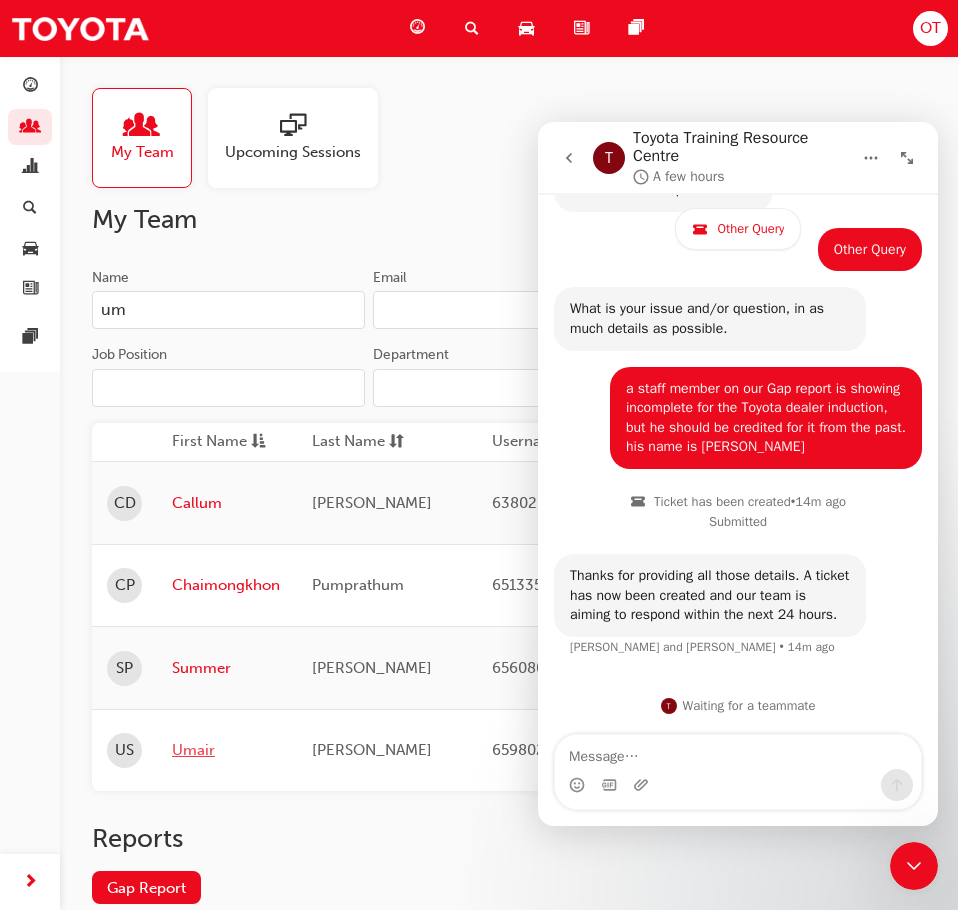 type on "um" 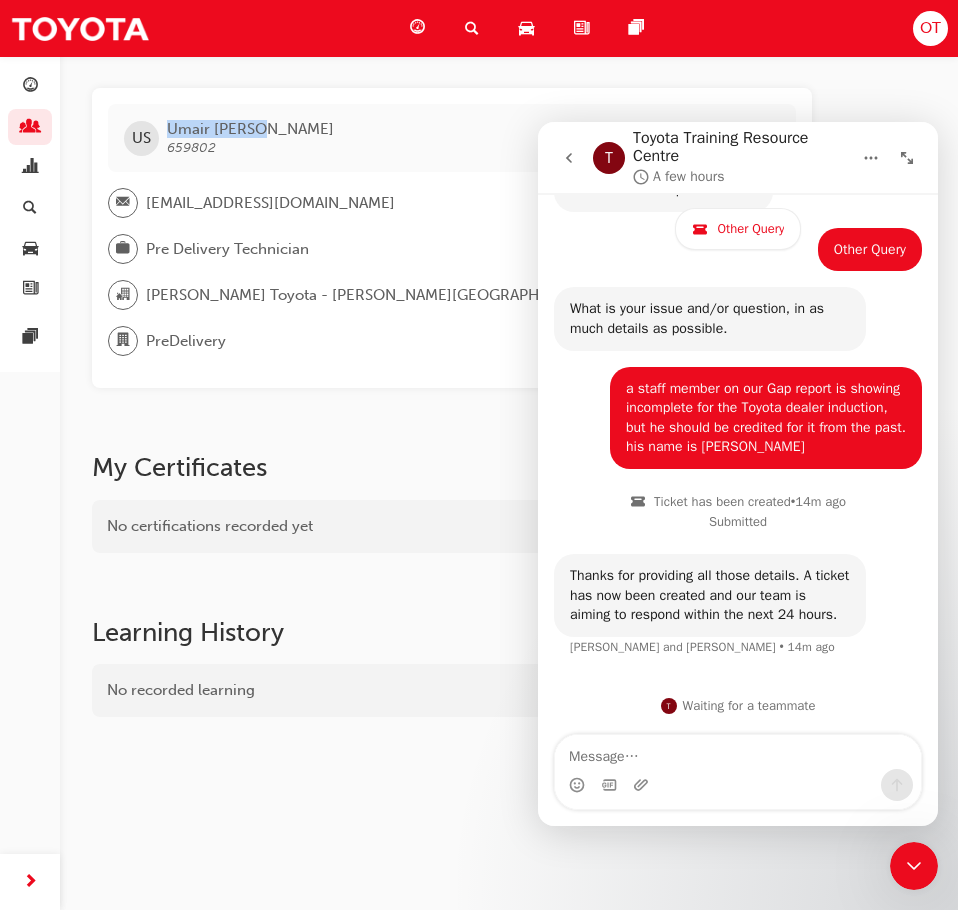 drag, startPoint x: 167, startPoint y: 130, endPoint x: 260, endPoint y: 130, distance: 93 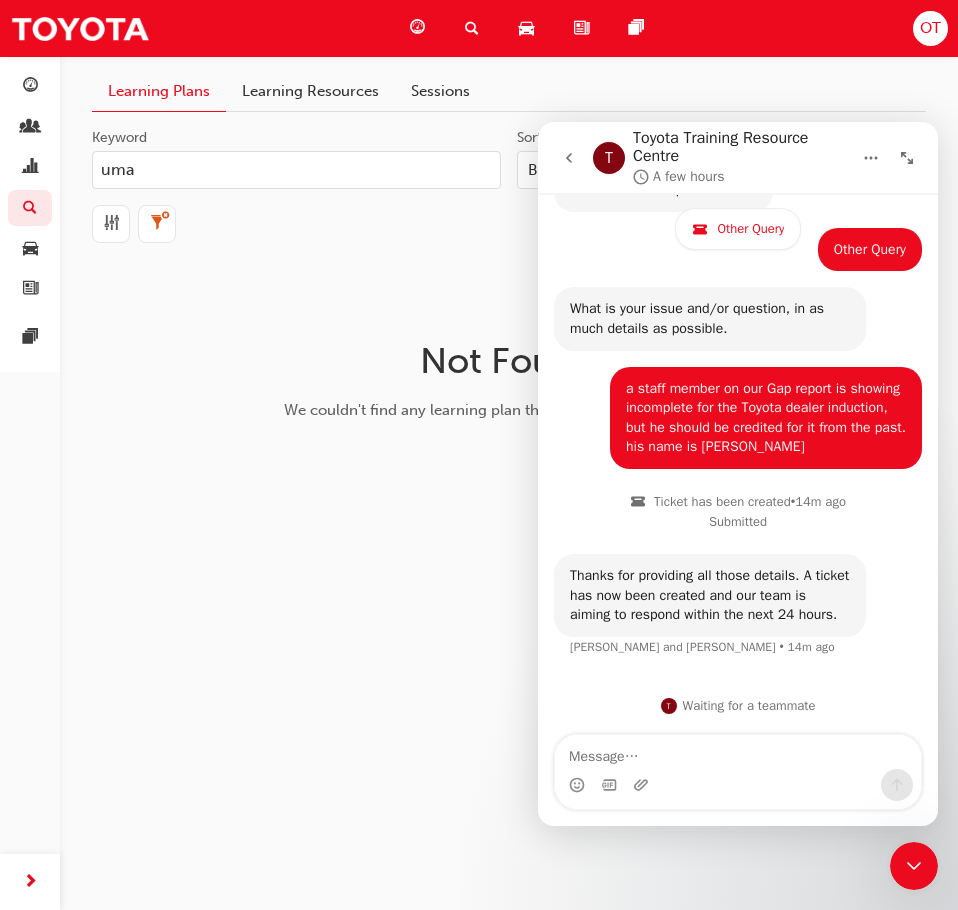 click on "Learning Plans Learning Resources Sessions Keyword uma Sort by Best match Grid Not Found We couldn't find any learning plan that match your search terms." at bounding box center [479, 455] 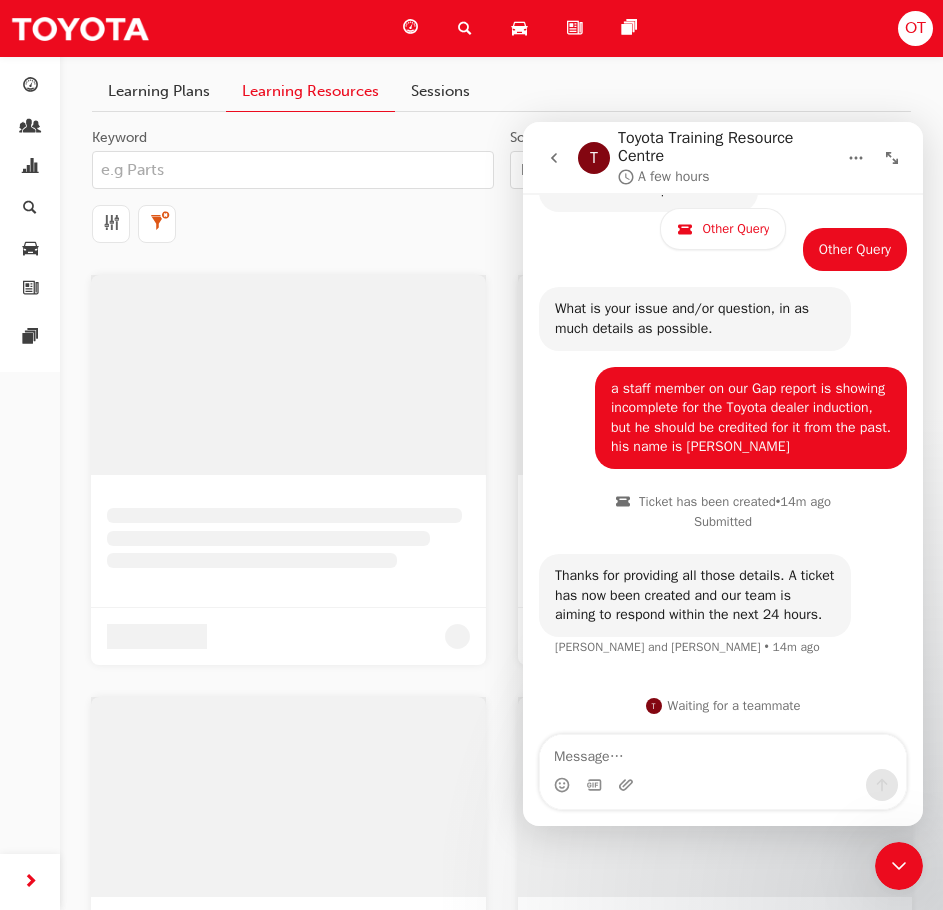click on "Keyword" at bounding box center (293, 170) 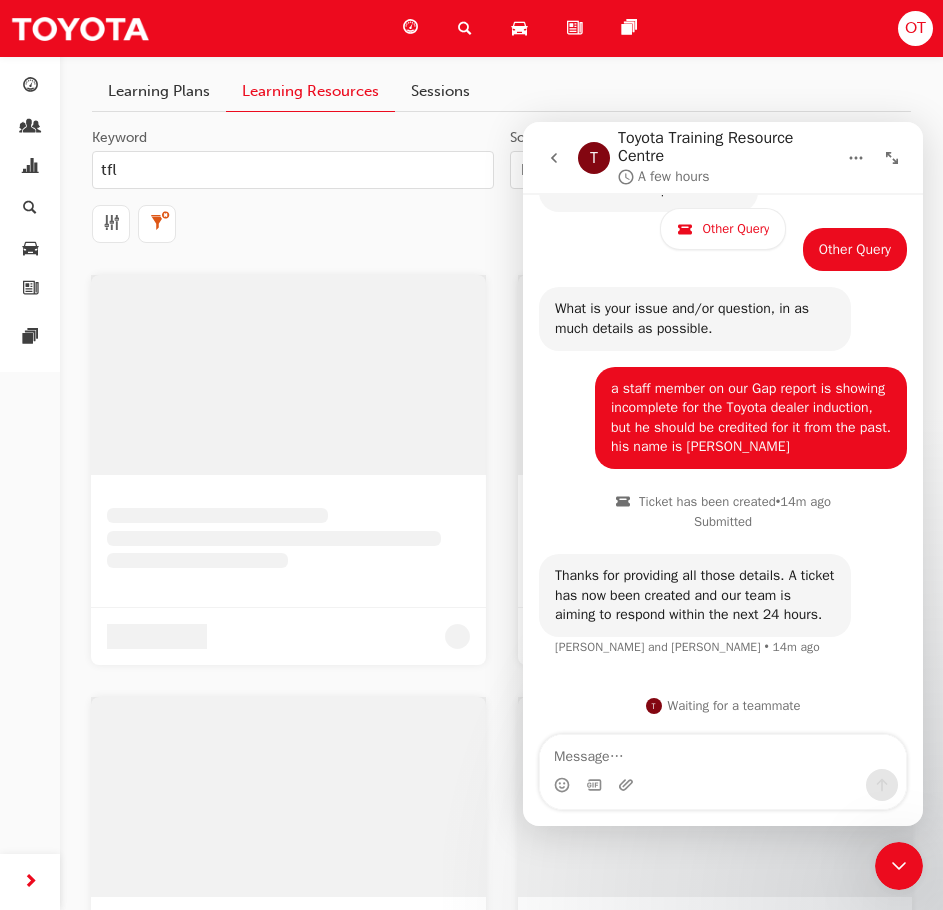 type on "tfl" 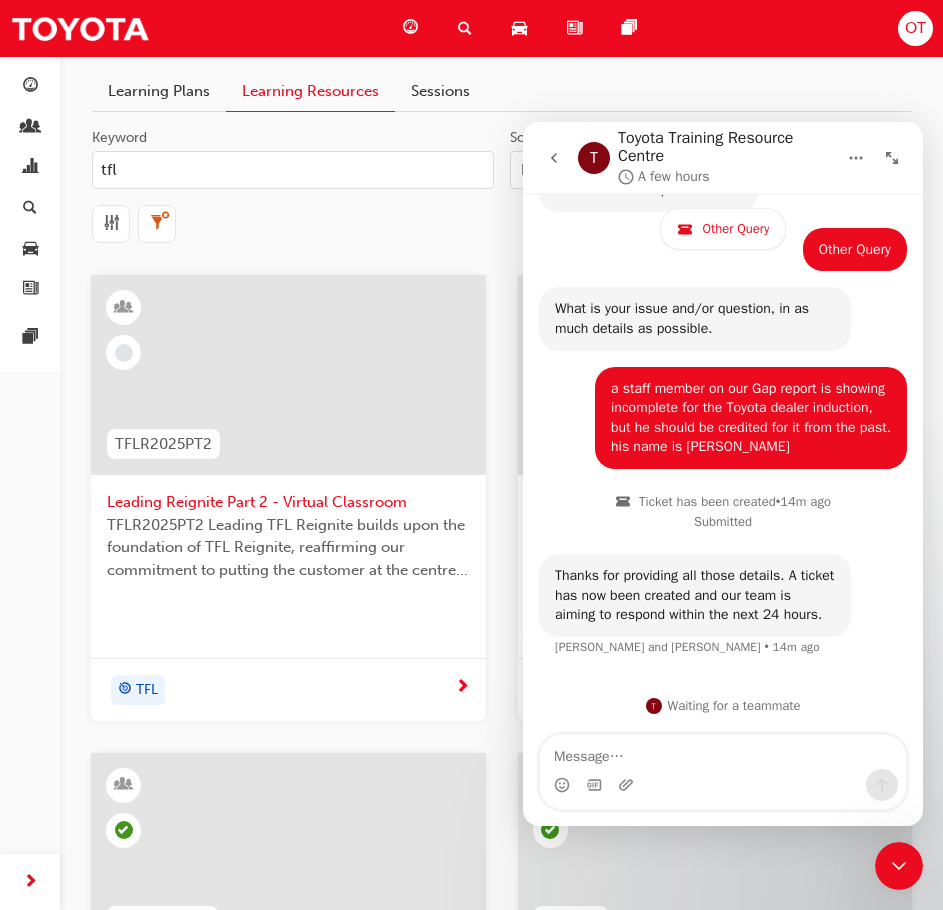 click 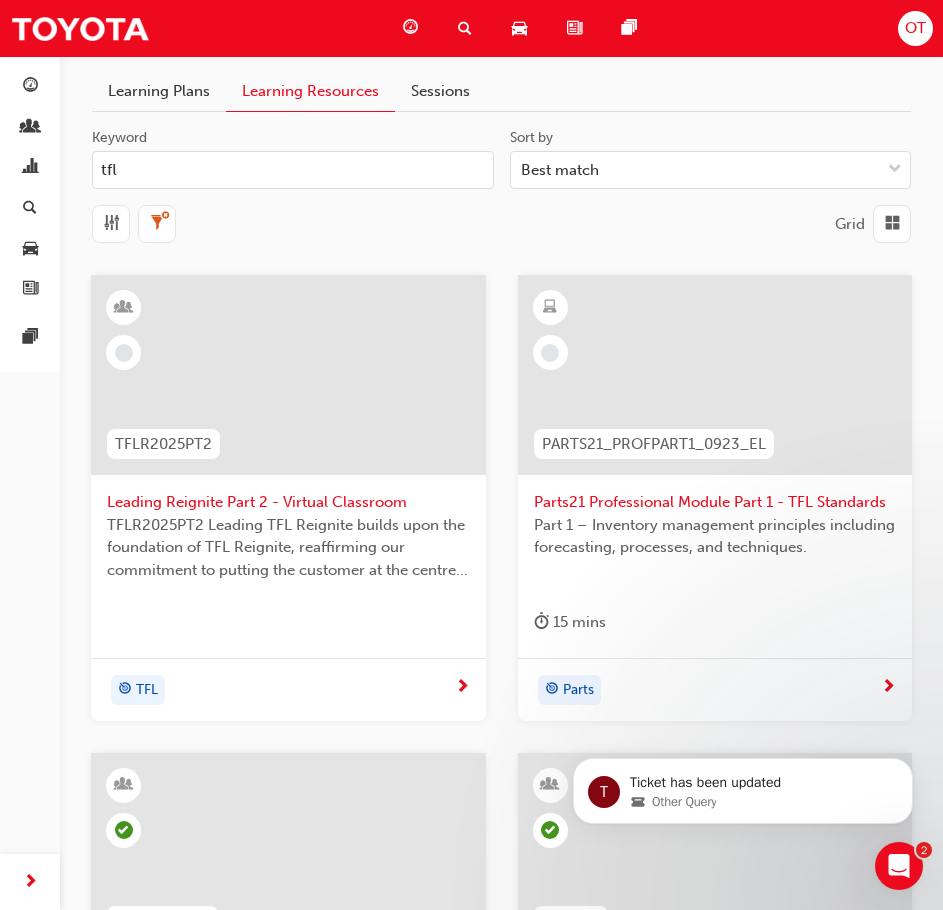 scroll, scrollTop: 0, scrollLeft: 0, axis: both 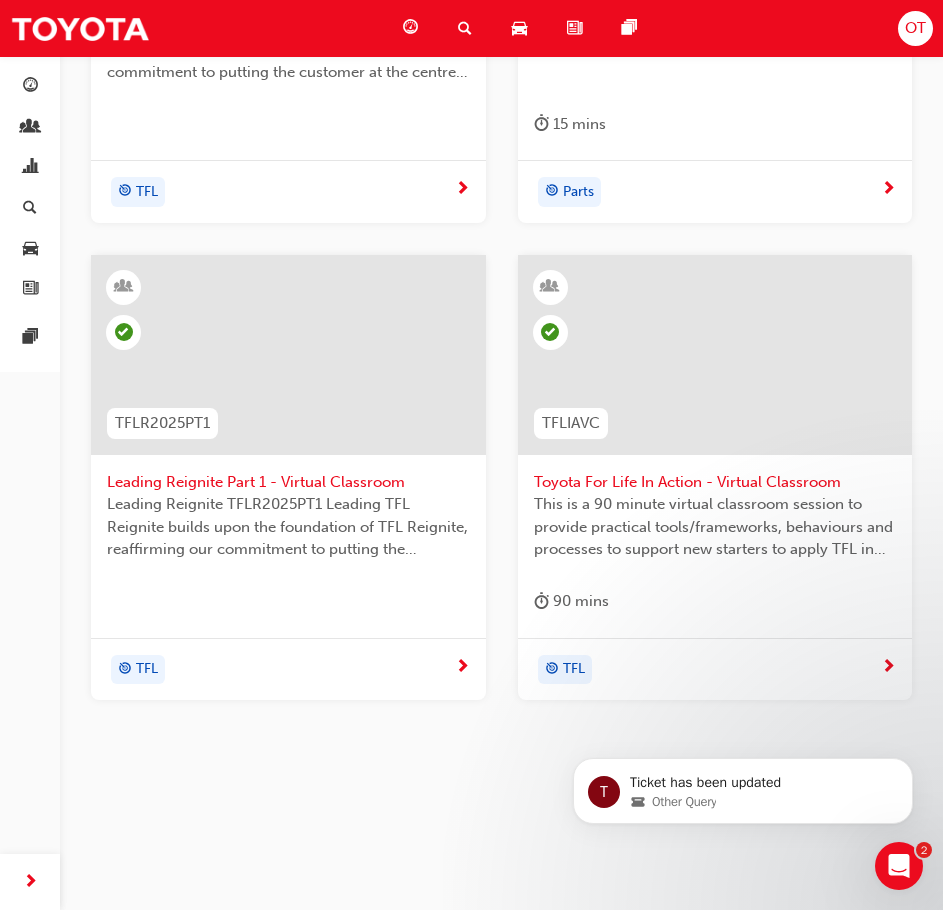 click on "Toyota For Life In Action - Virtual Classroom" at bounding box center [715, 482] 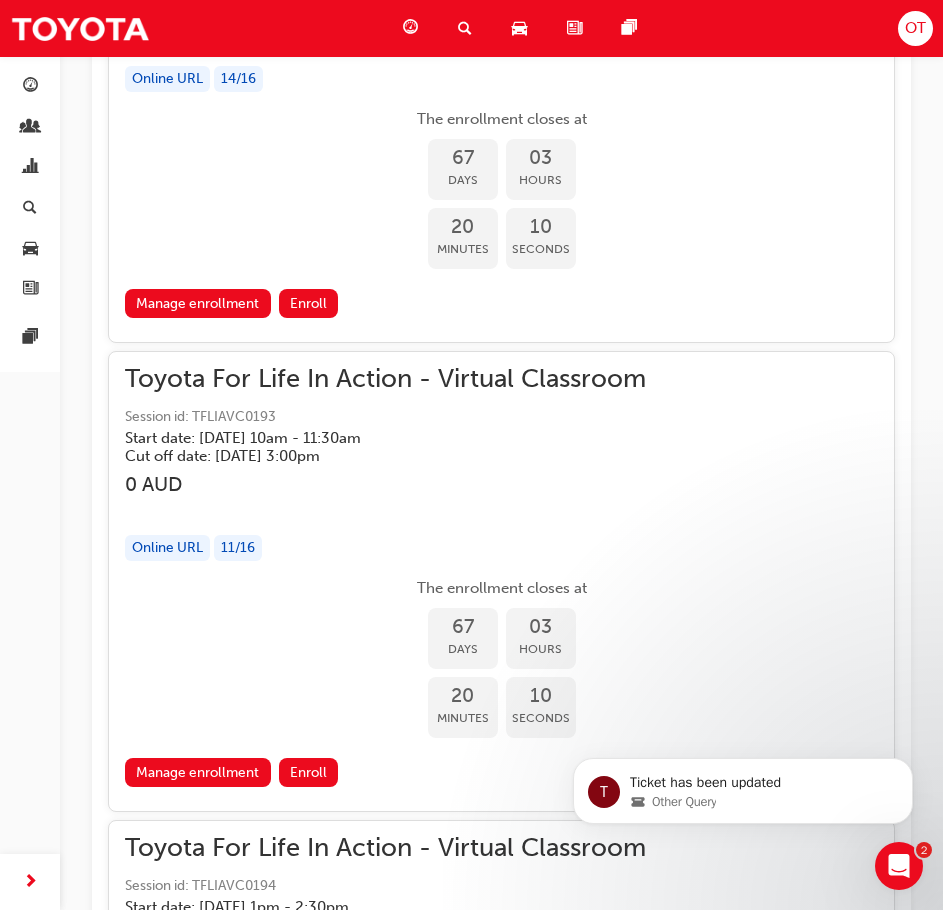 scroll, scrollTop: 41031, scrollLeft: 0, axis: vertical 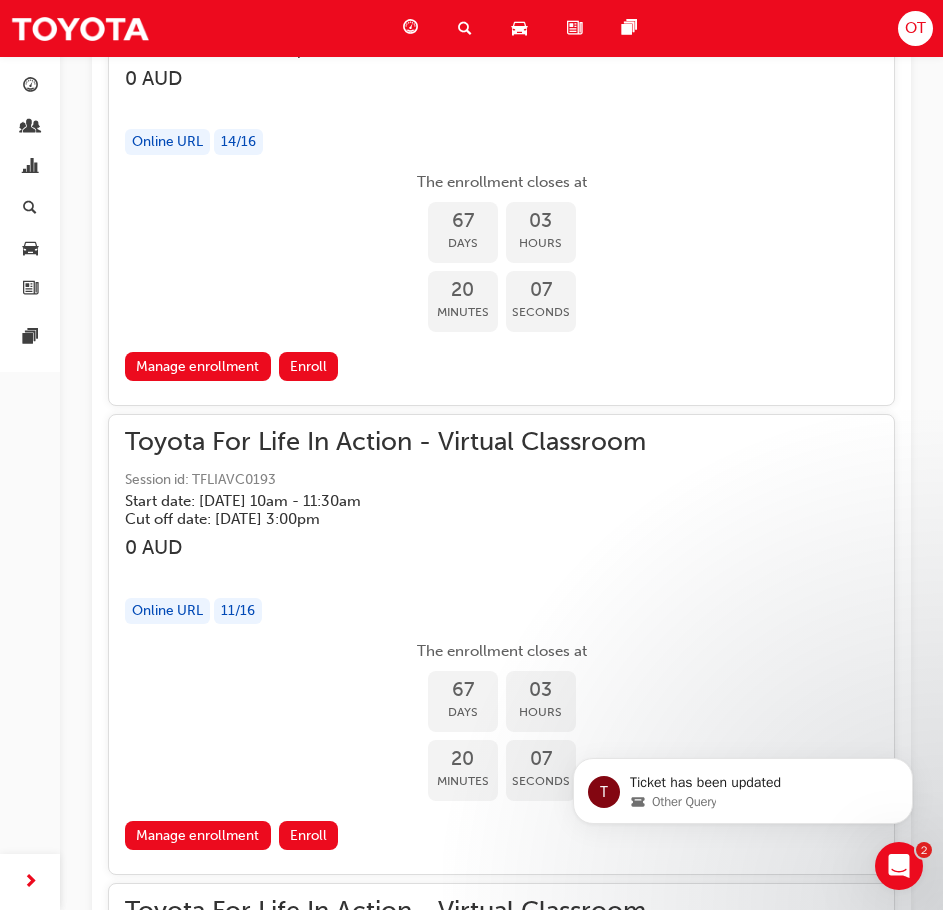 click on "Toyota For Life In Action - Virtual Classroom Session id: TFLIAVC0193 Start date:   [DATE] 10am - 11:30am   Cut off date:   [DATE] 3:00pm" at bounding box center [501, 479] 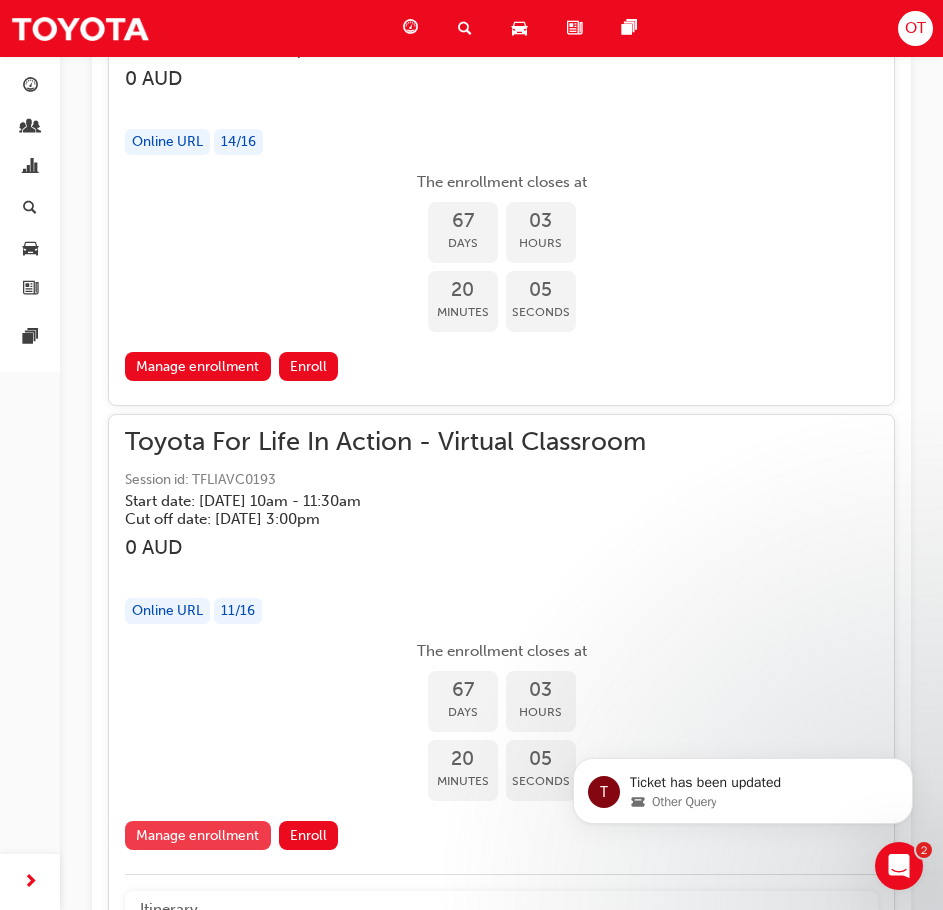 click on "Manage enrollment" at bounding box center (198, 835) 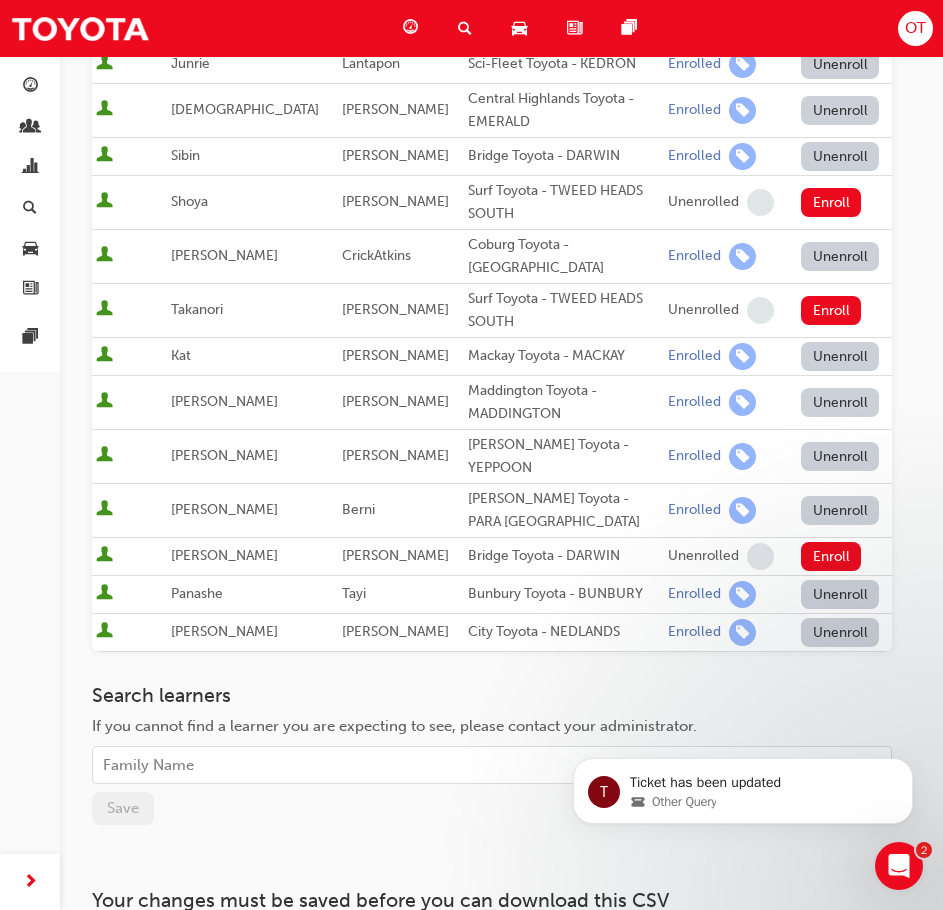 scroll, scrollTop: 562, scrollLeft: 0, axis: vertical 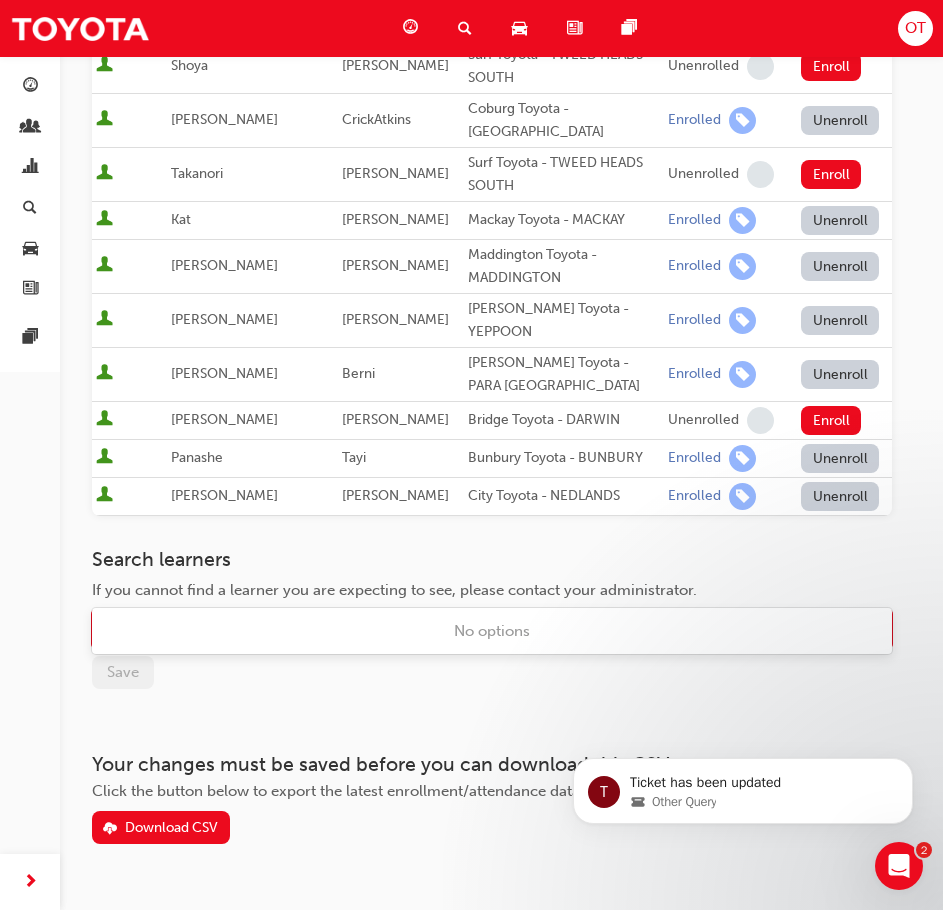 click on "Family Name" at bounding box center (477, 629) 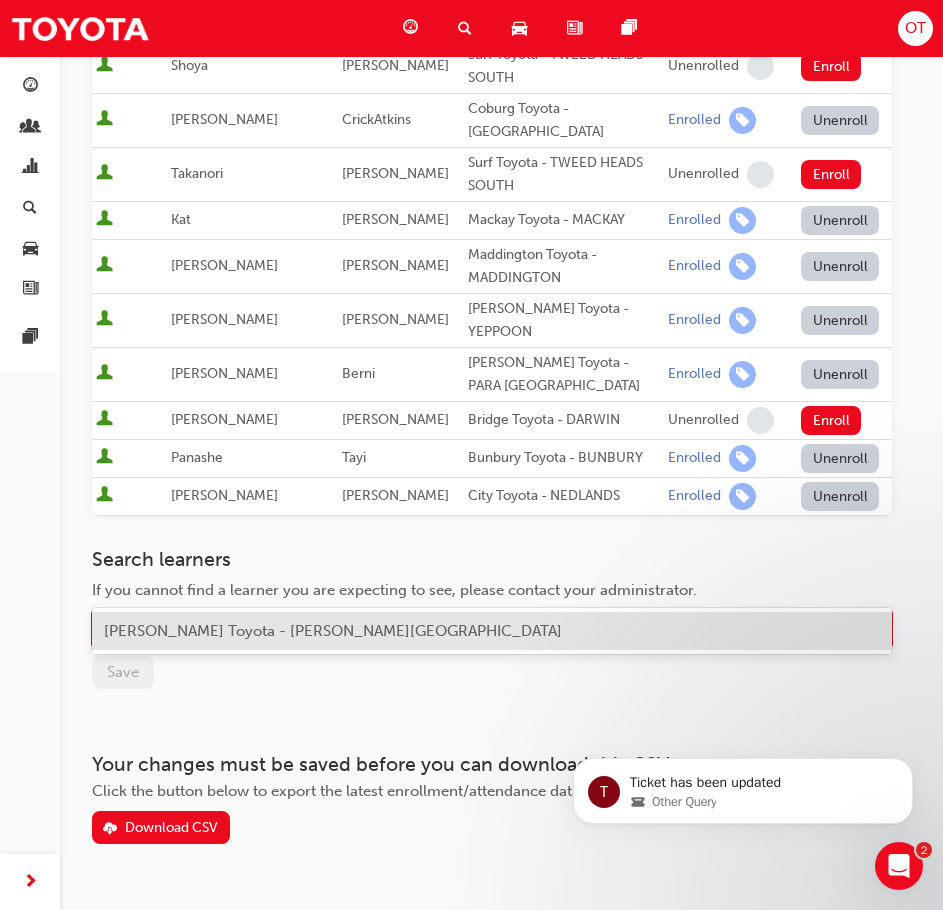 type on "shaf" 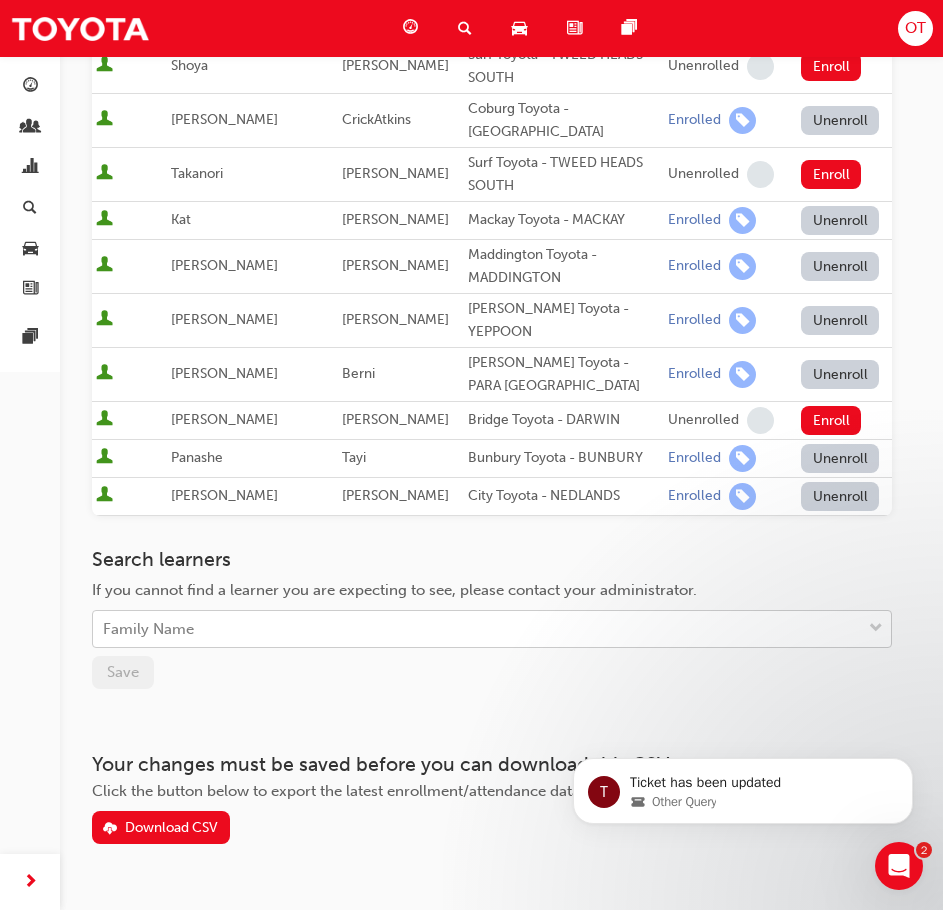 click on "Family Name" at bounding box center (477, 629) 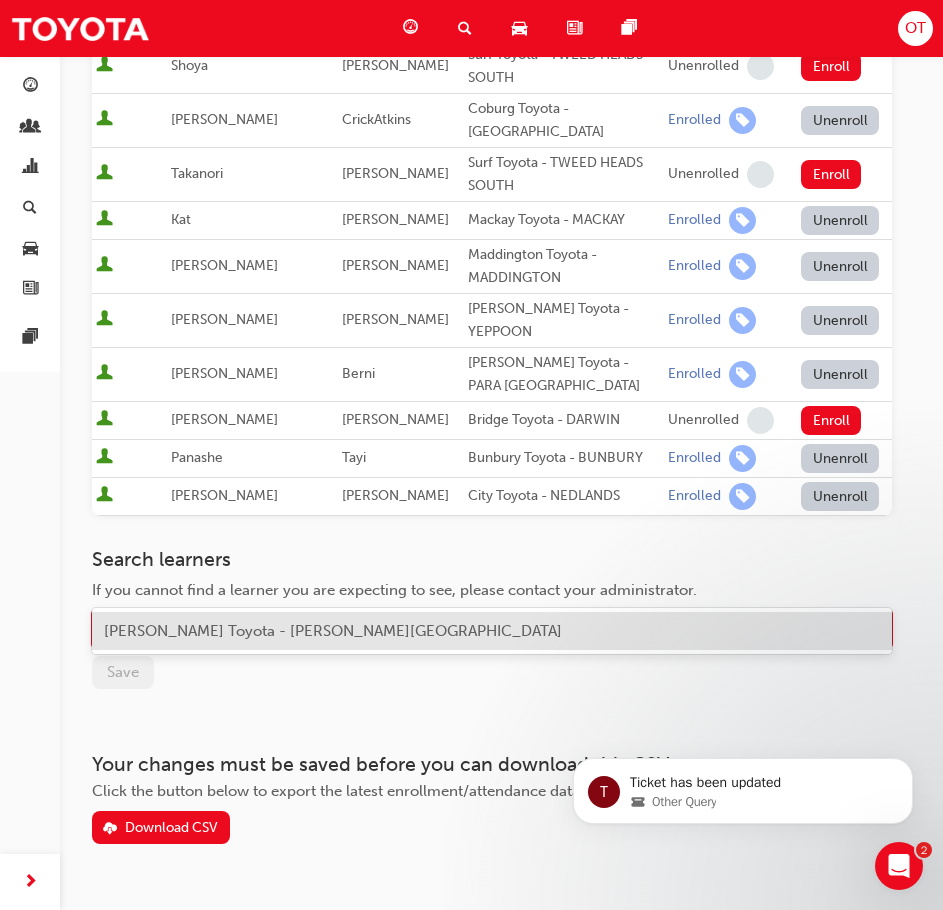 click on "[PERSON_NAME] Toyota - [PERSON_NAME][GEOGRAPHIC_DATA]" at bounding box center (333, 631) 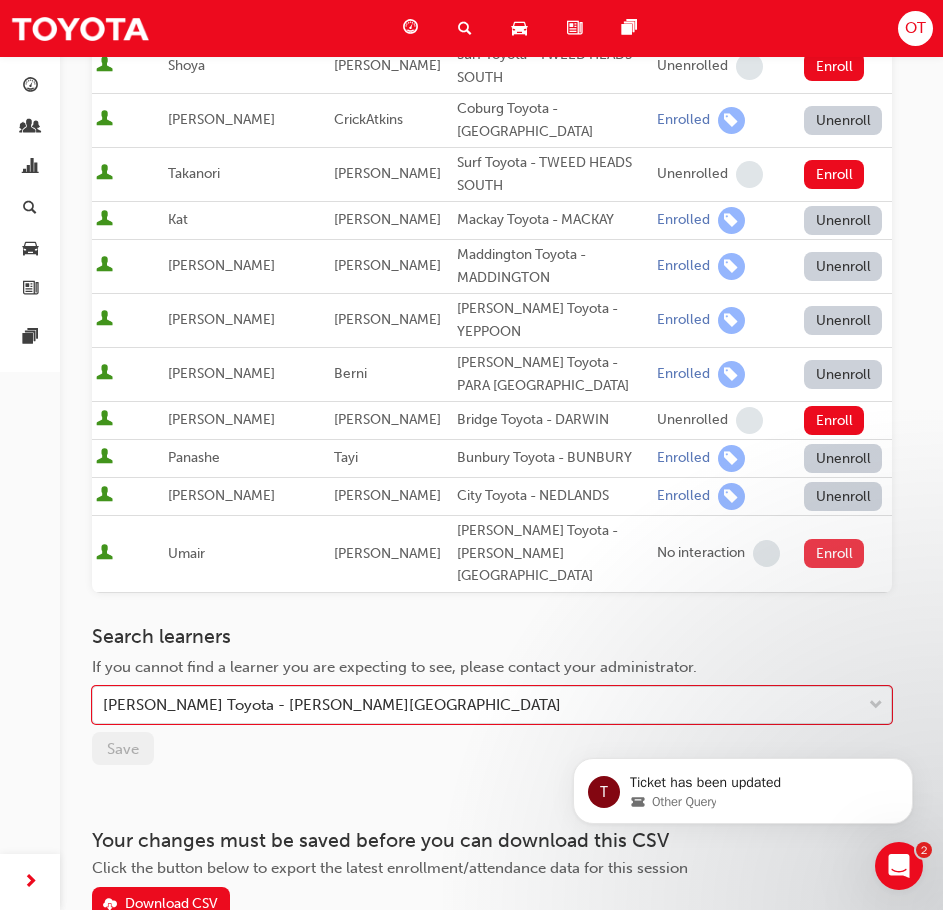 drag, startPoint x: 822, startPoint y: 493, endPoint x: 789, endPoint y: 503, distance: 34.48188 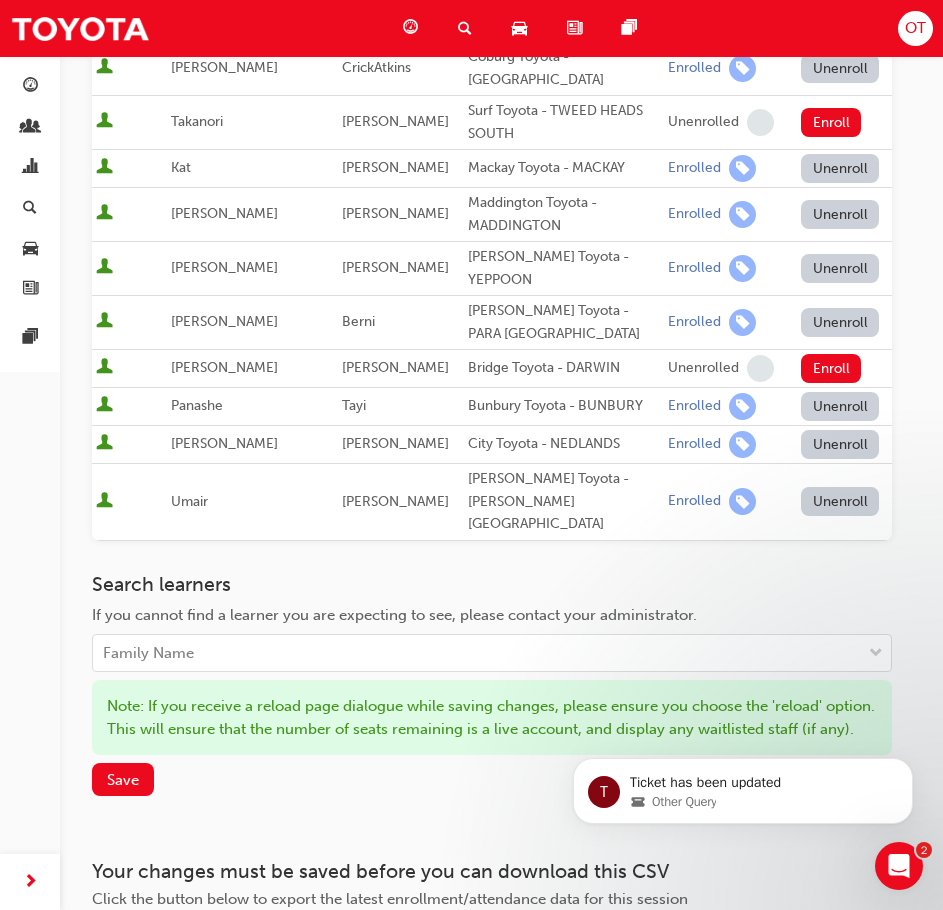 scroll, scrollTop: 662, scrollLeft: 0, axis: vertical 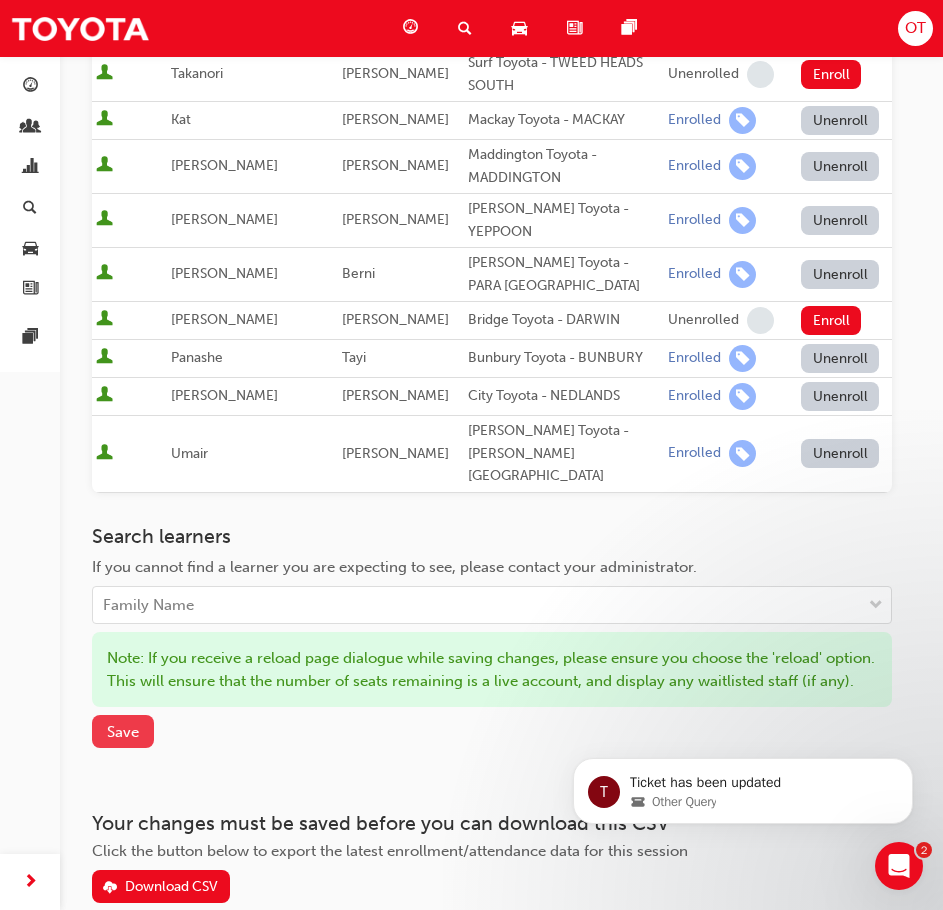 click on "Save" at bounding box center (123, 732) 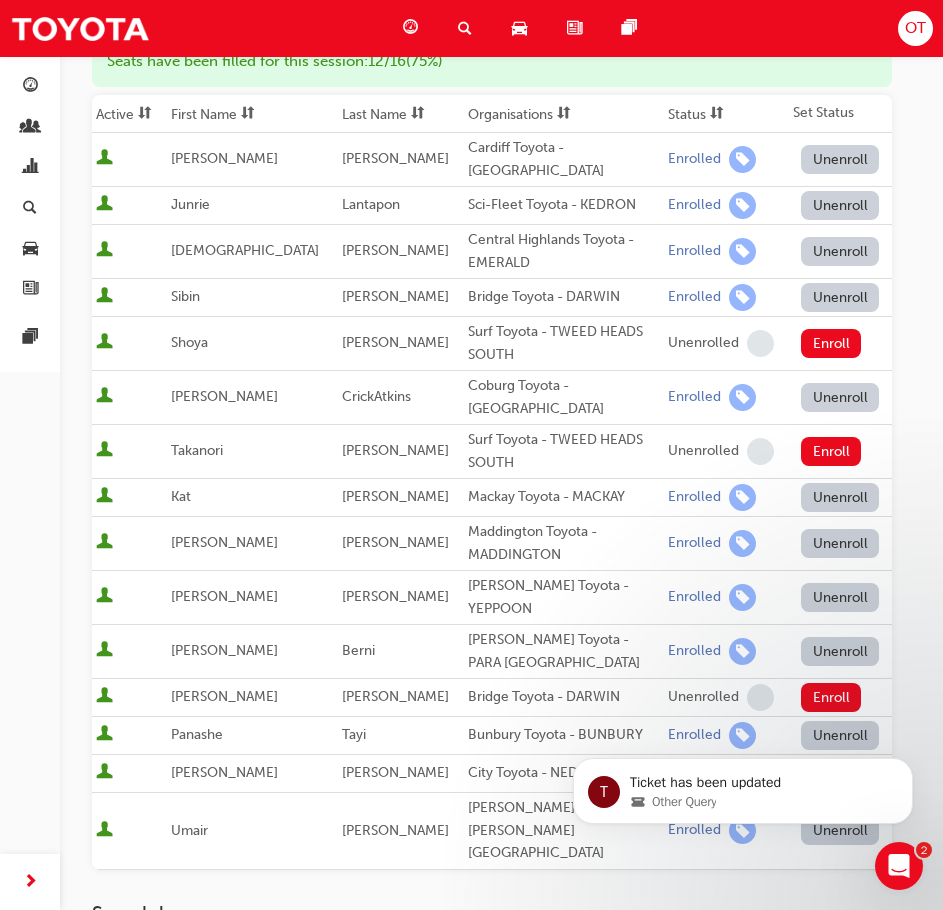 scroll, scrollTop: 0, scrollLeft: 0, axis: both 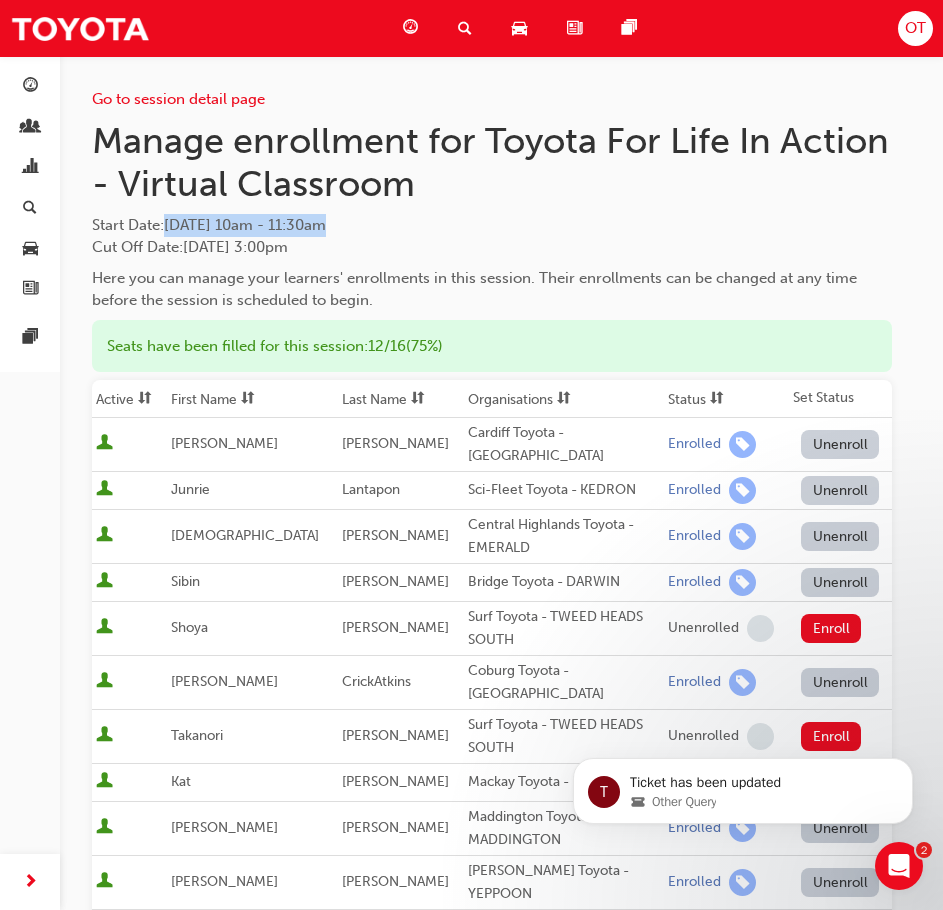 drag, startPoint x: 174, startPoint y: 224, endPoint x: 402, endPoint y: 224, distance: 228 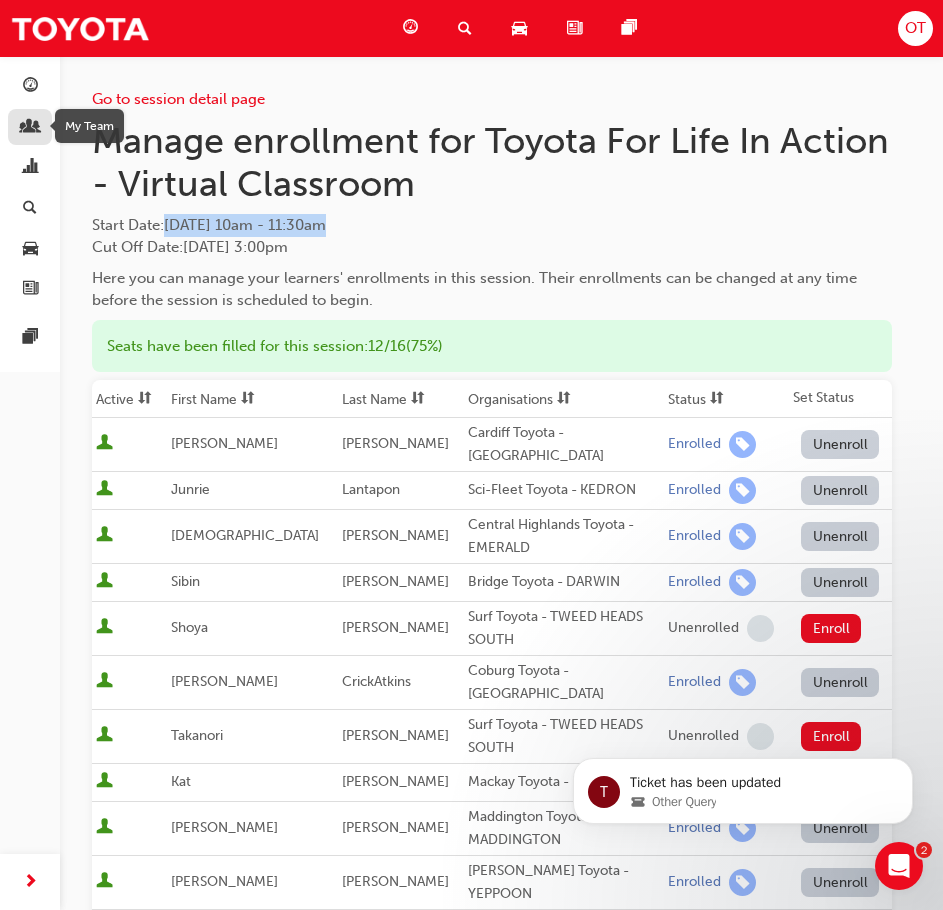 click at bounding box center (30, 127) 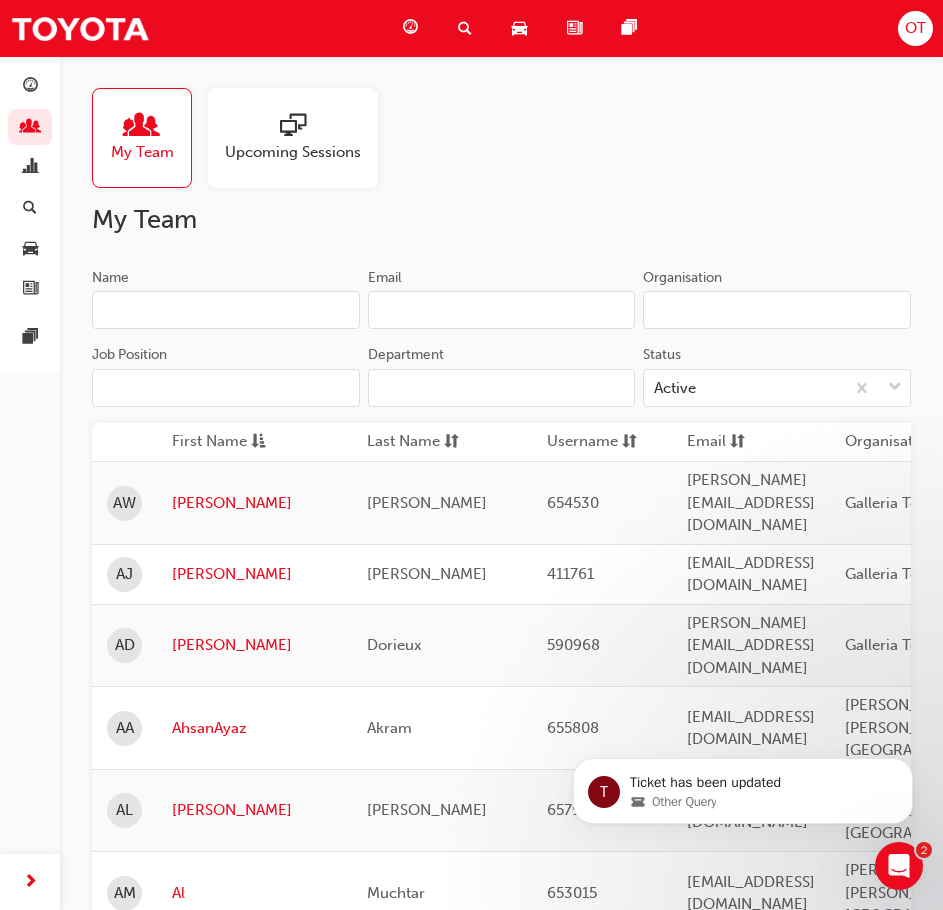 click on "Name" at bounding box center (226, 310) 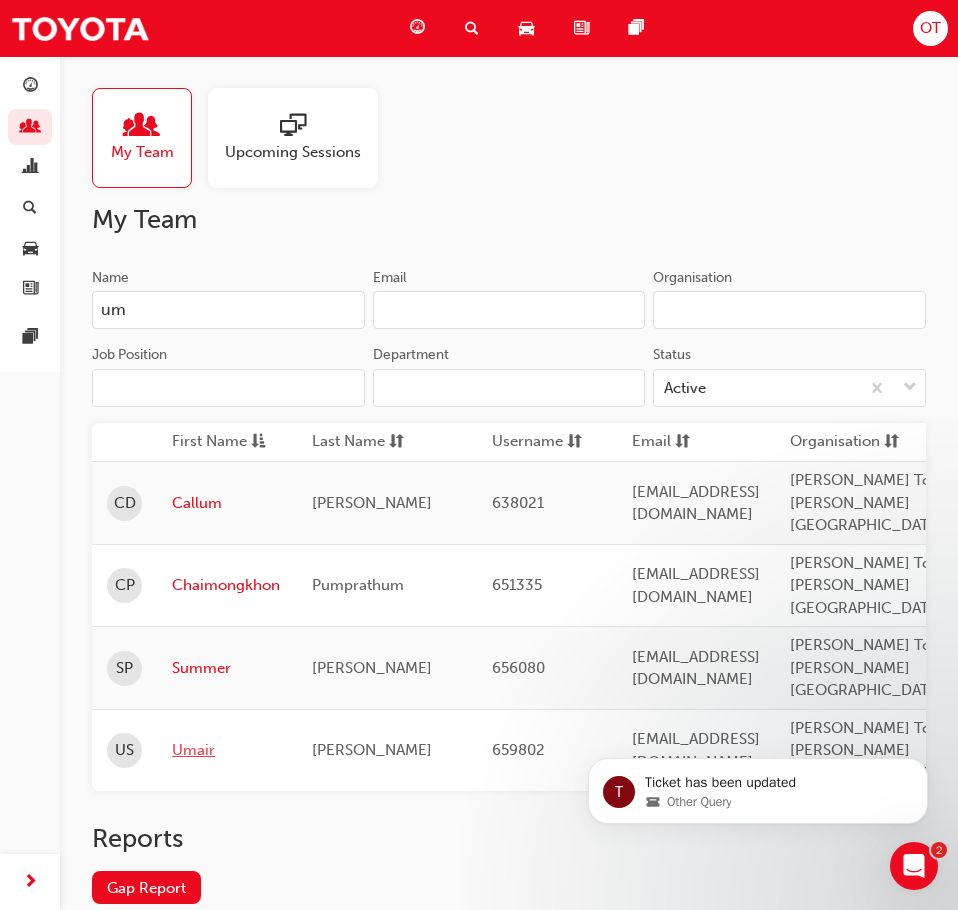 type on "um" 